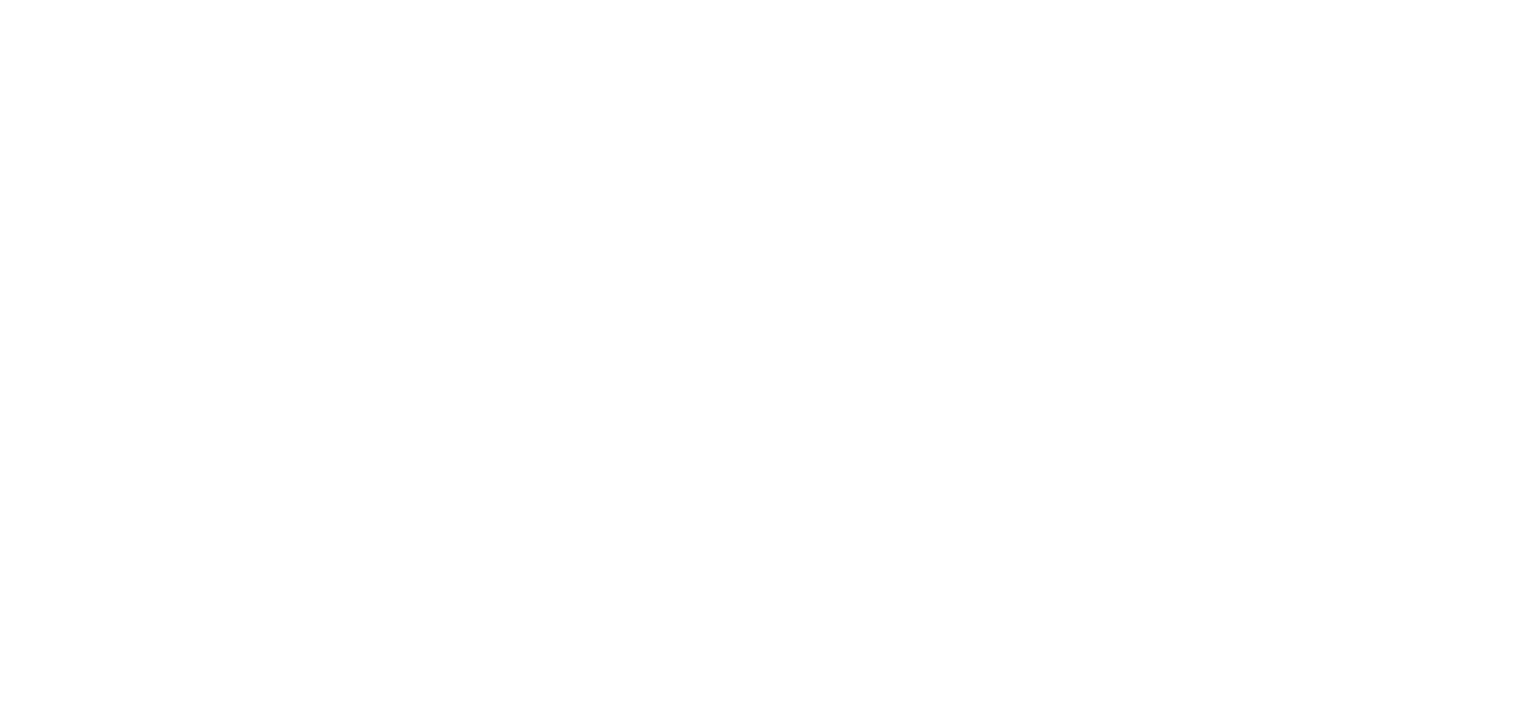 scroll, scrollTop: 0, scrollLeft: 0, axis: both 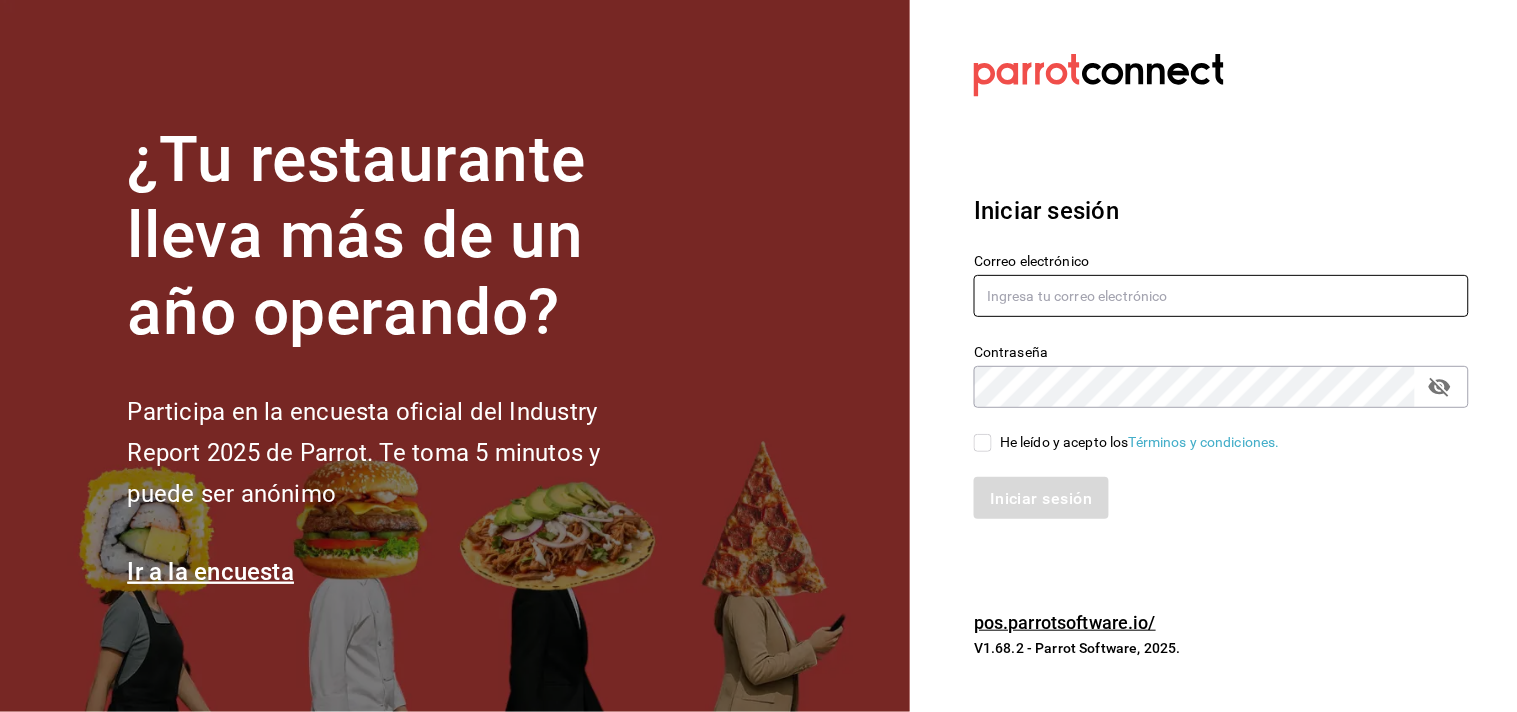 type on "cuerno.cdmx@example.com" 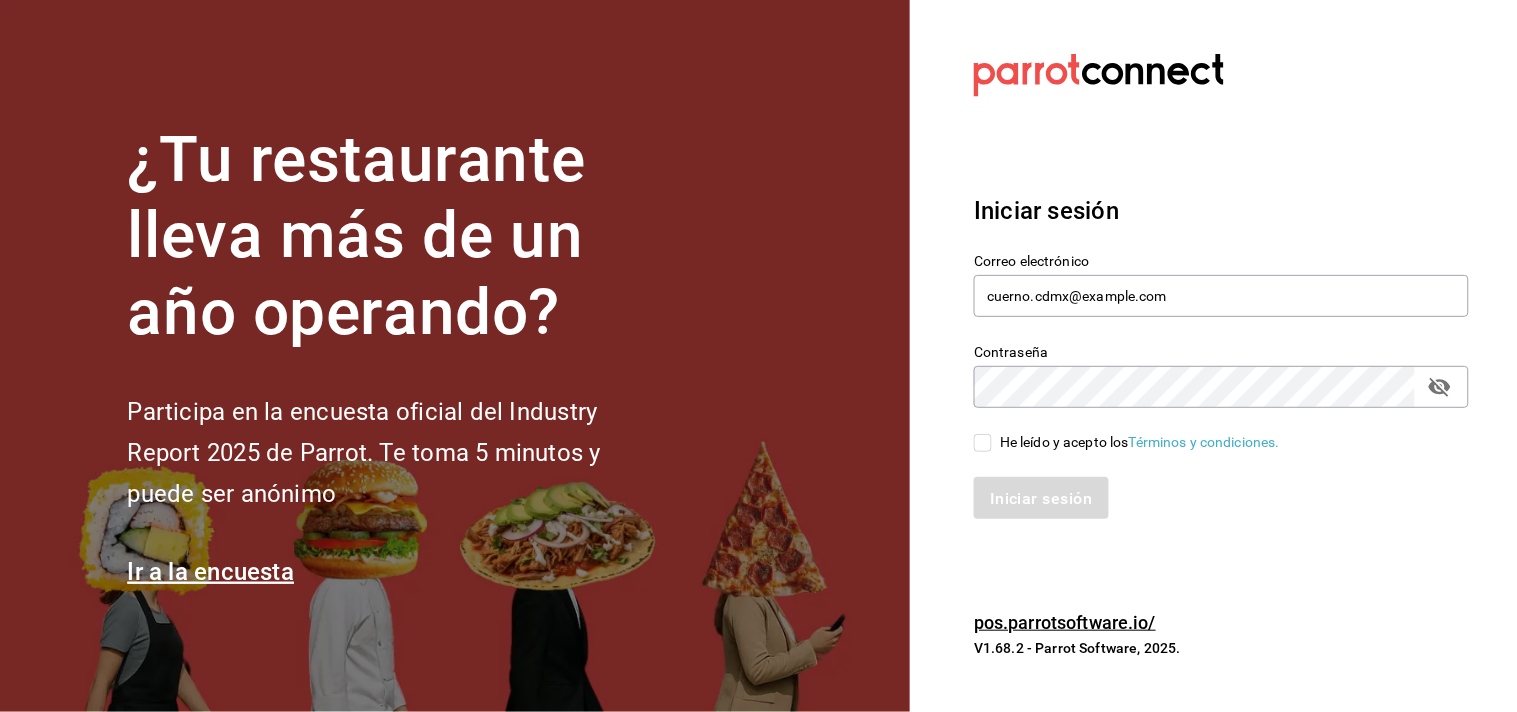 click on "Contraseña" at bounding box center [1221, 387] 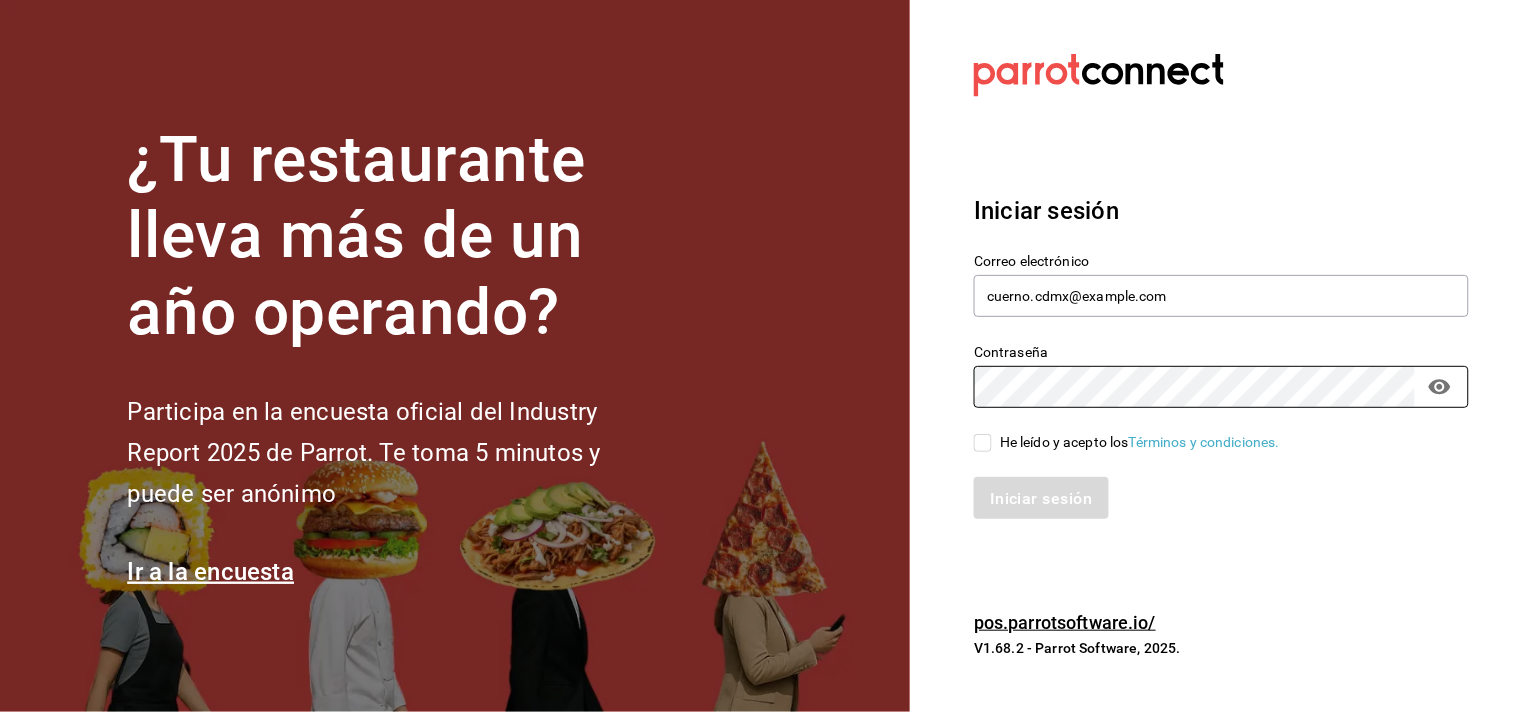 click on "He leído y acepto los  Términos y condiciones." at bounding box center (983, 443) 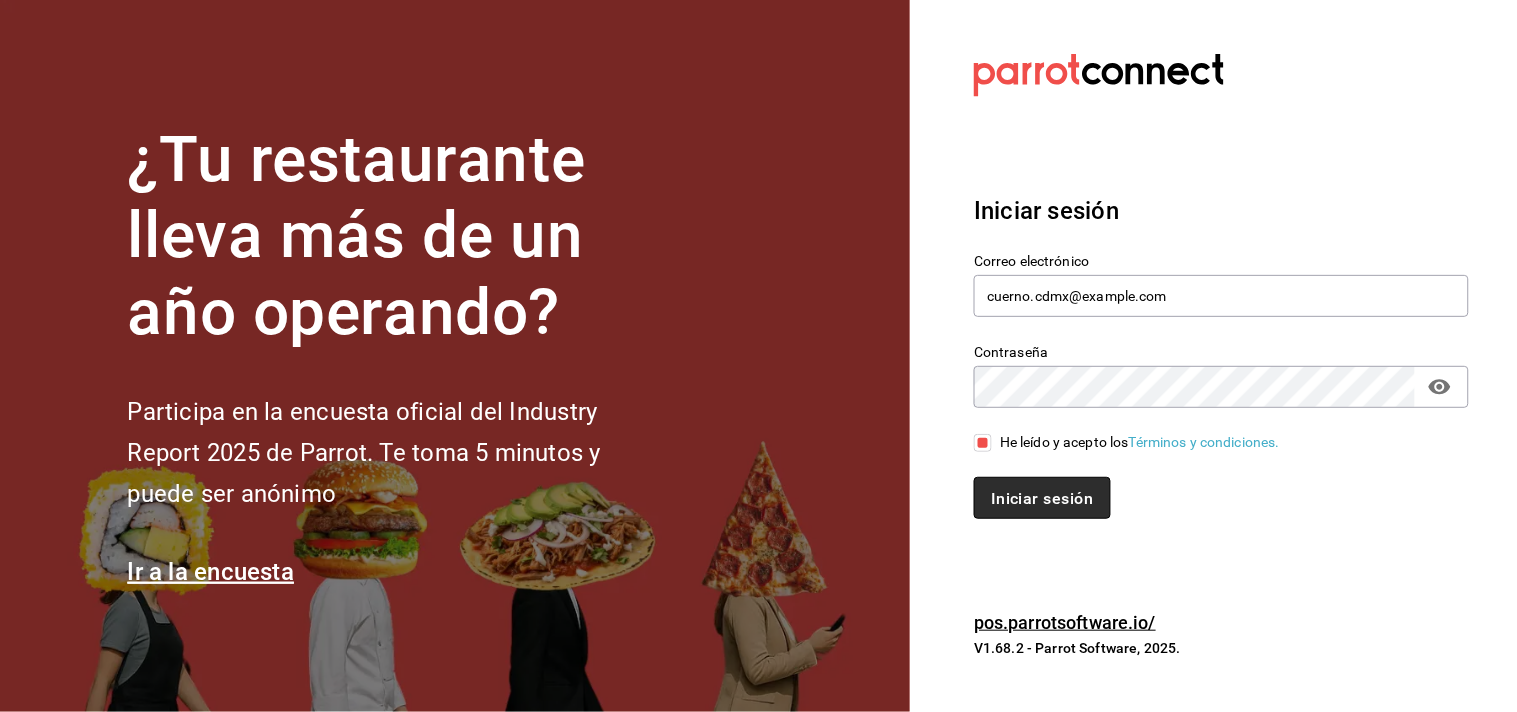 click on "Iniciar sesión" at bounding box center [1042, 498] 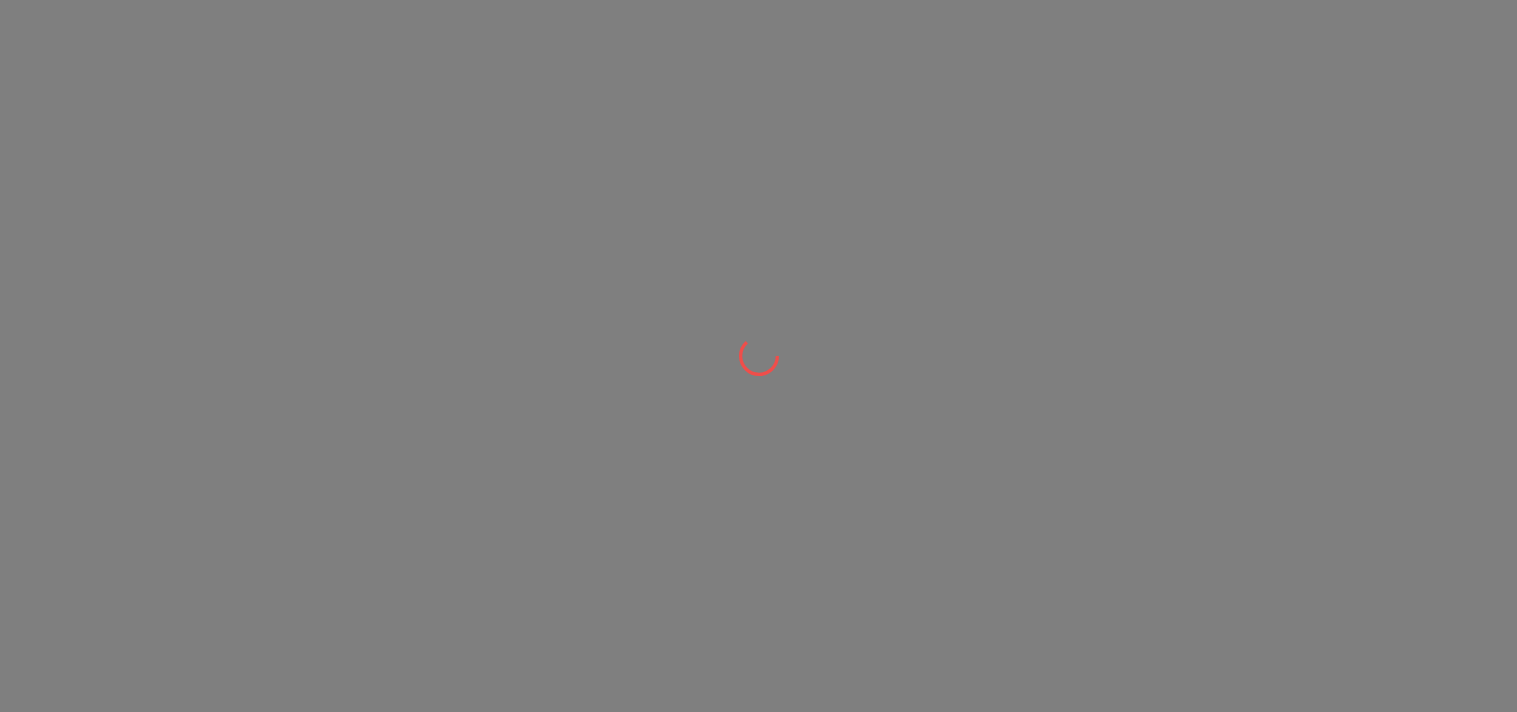 scroll, scrollTop: 0, scrollLeft: 0, axis: both 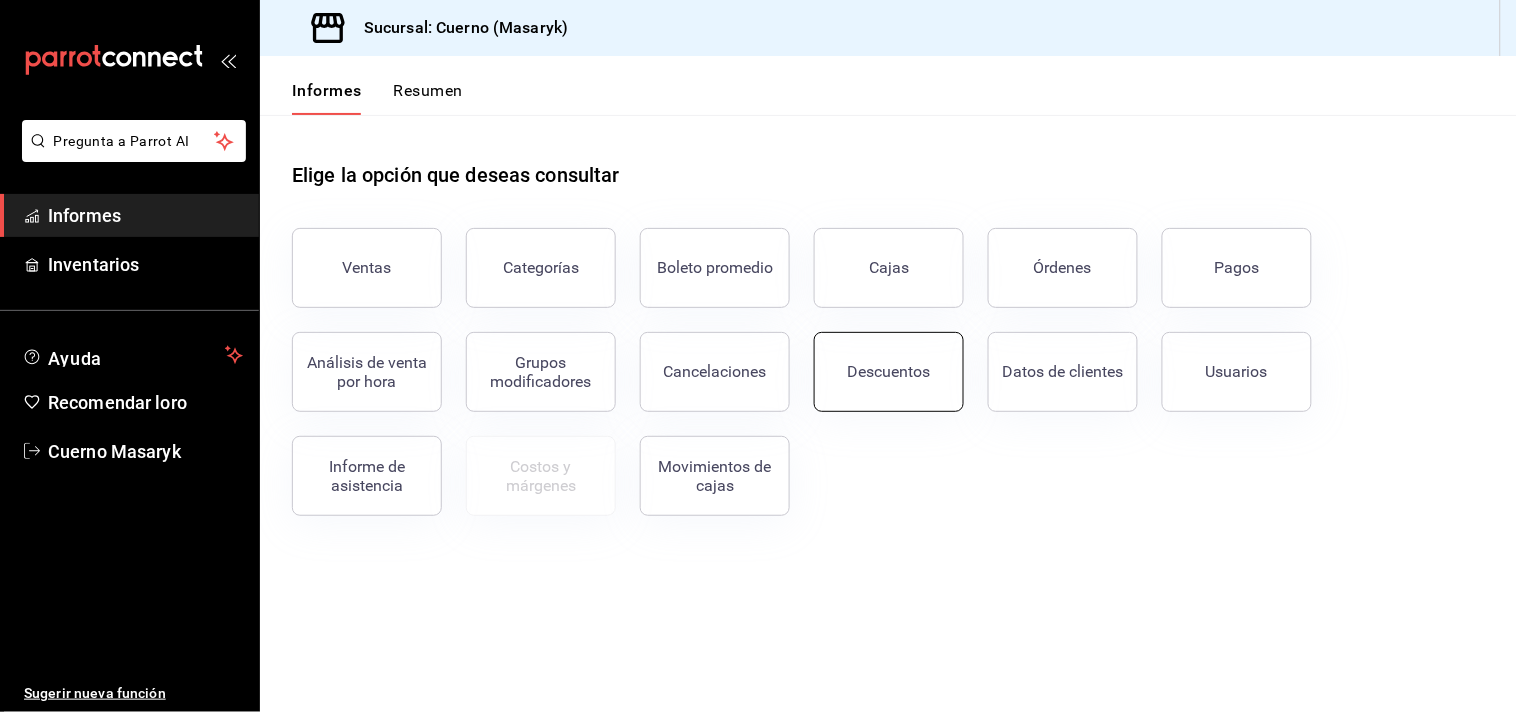 click on "Descuentos" at bounding box center [889, 372] 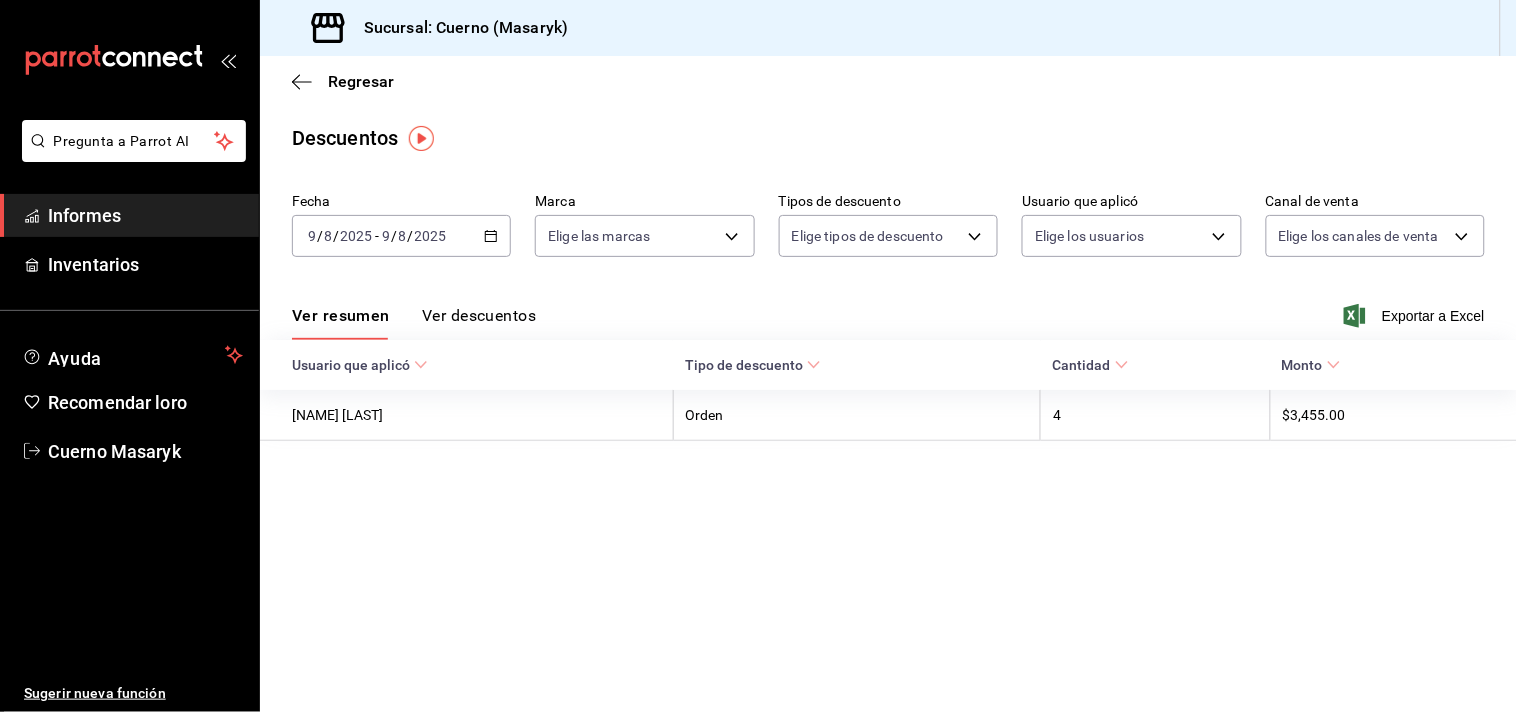 click 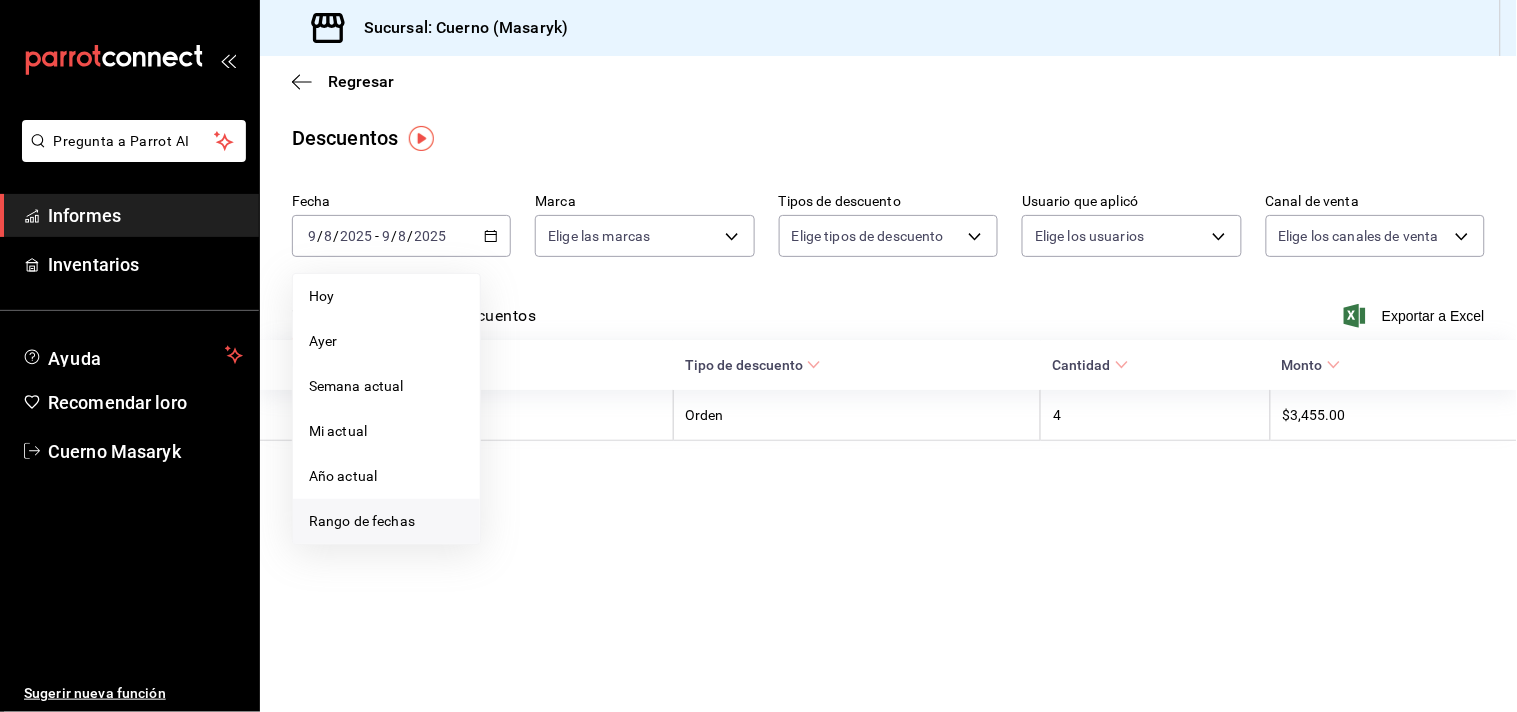 click on "Rango de fechas" at bounding box center (362, 521) 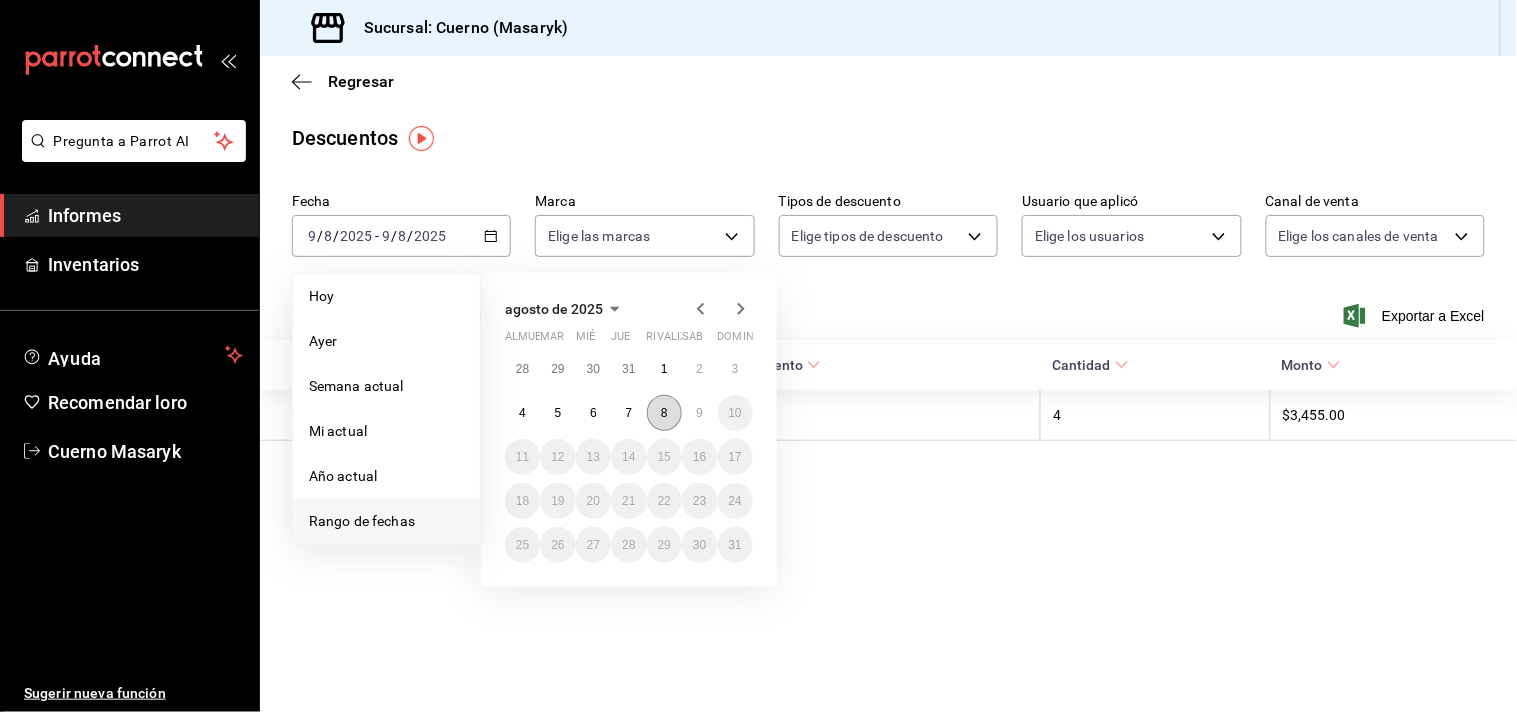 click on "8" at bounding box center (664, 413) 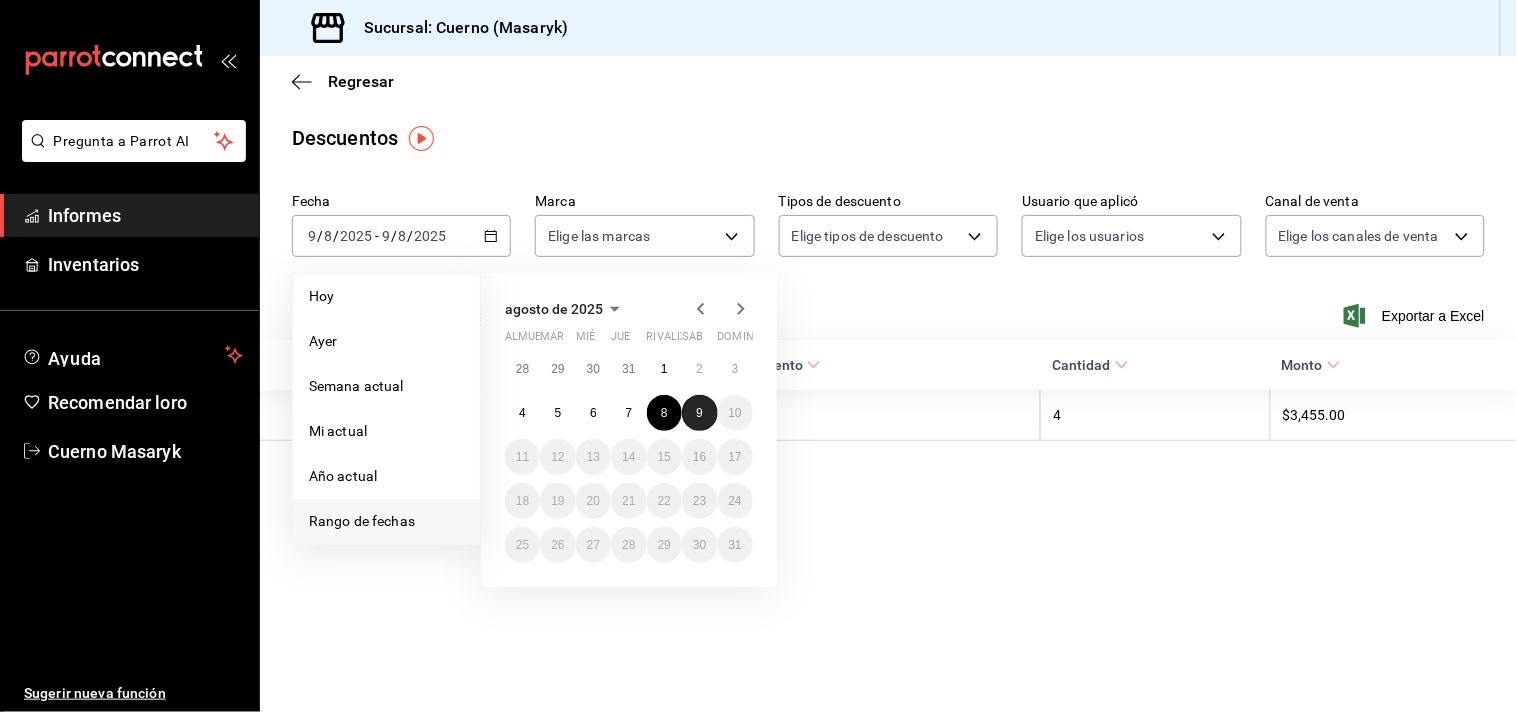 click on "9" at bounding box center (699, 413) 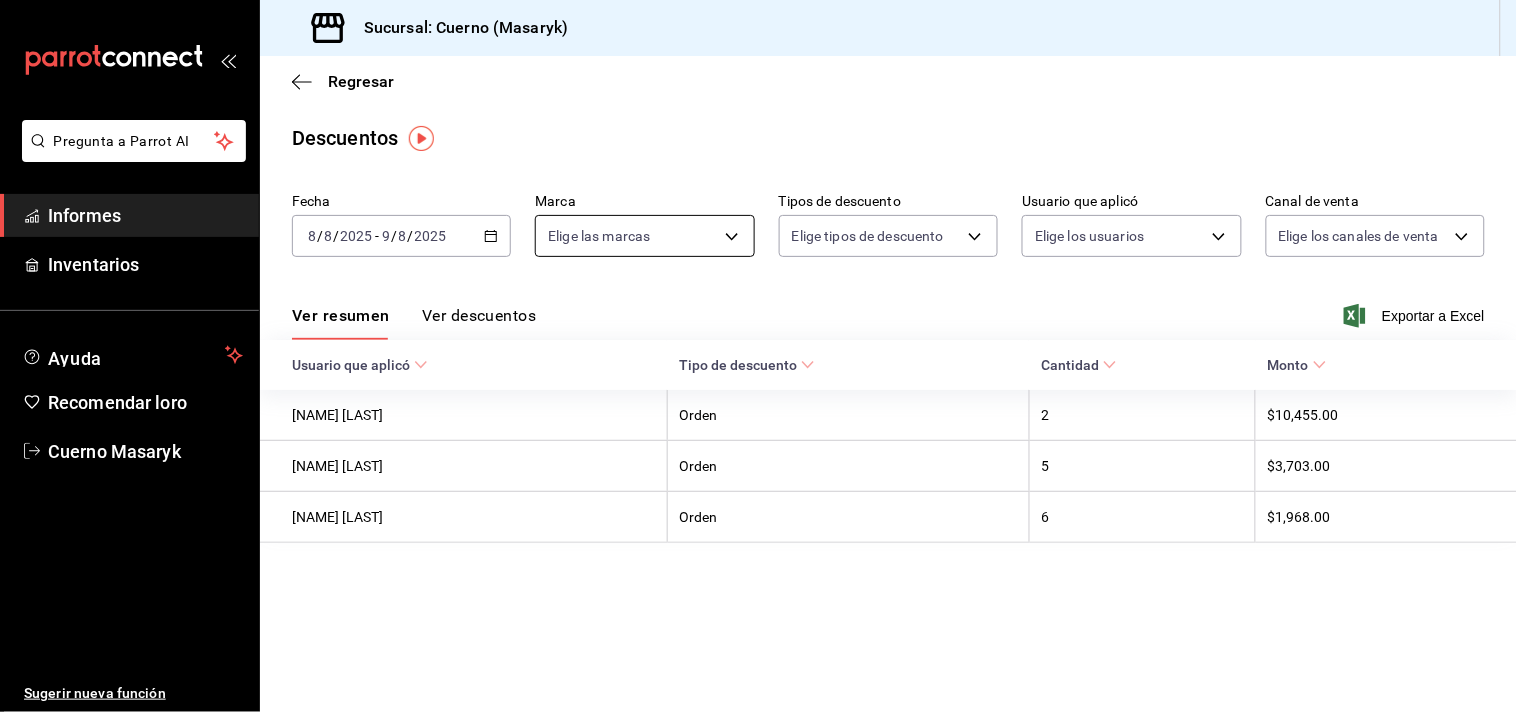 click on "Pregunta a Parrot AI Informes   Inventarios   Ayuda Recomendar loro   Cuerno Masaryk   Sugerir nueva función   Sucursal: Cuerno (Masaryk) Regresar Descuentos Fecha [DATE] [DATE] - [DATE] Marca Elige las marcas Tipos de descuento Elige tipos de descuento Usuario que aplicó Elige los usuarios Canal de venta Elige los canales de venta Ver resumen Ver descuentos Exportar a Excel Usuario que aplicó Tipo de descuento Cantidad Monto [NAME] [LAST] Orden 2 [CURRENCY][AMOUNT] [NAME] [LAST] Orden 5 [CURRENCY][AMOUNT] [NAME] [LAST] Orden 6 [CURRENCY][AMOUNT] Texto original Valora esta traducción Tu opinión servirá para ayudar a mejorar el Traductor de Google Pregunta a Parrot AI Informes   Inventarios   Ayuda Recomendar loro   Cuerno Masaryk   Sugerir nueva función   GANA 1 MES GRATIS EN TU SUSCRIPCIÓN AQUÍ Ver video tutorial Ir a un video Visitar centro de ayuda ([PHONE]) [EMAIL] Visitar centro de ayuda ([PHONE]) [EMAIL]" at bounding box center [758, 356] 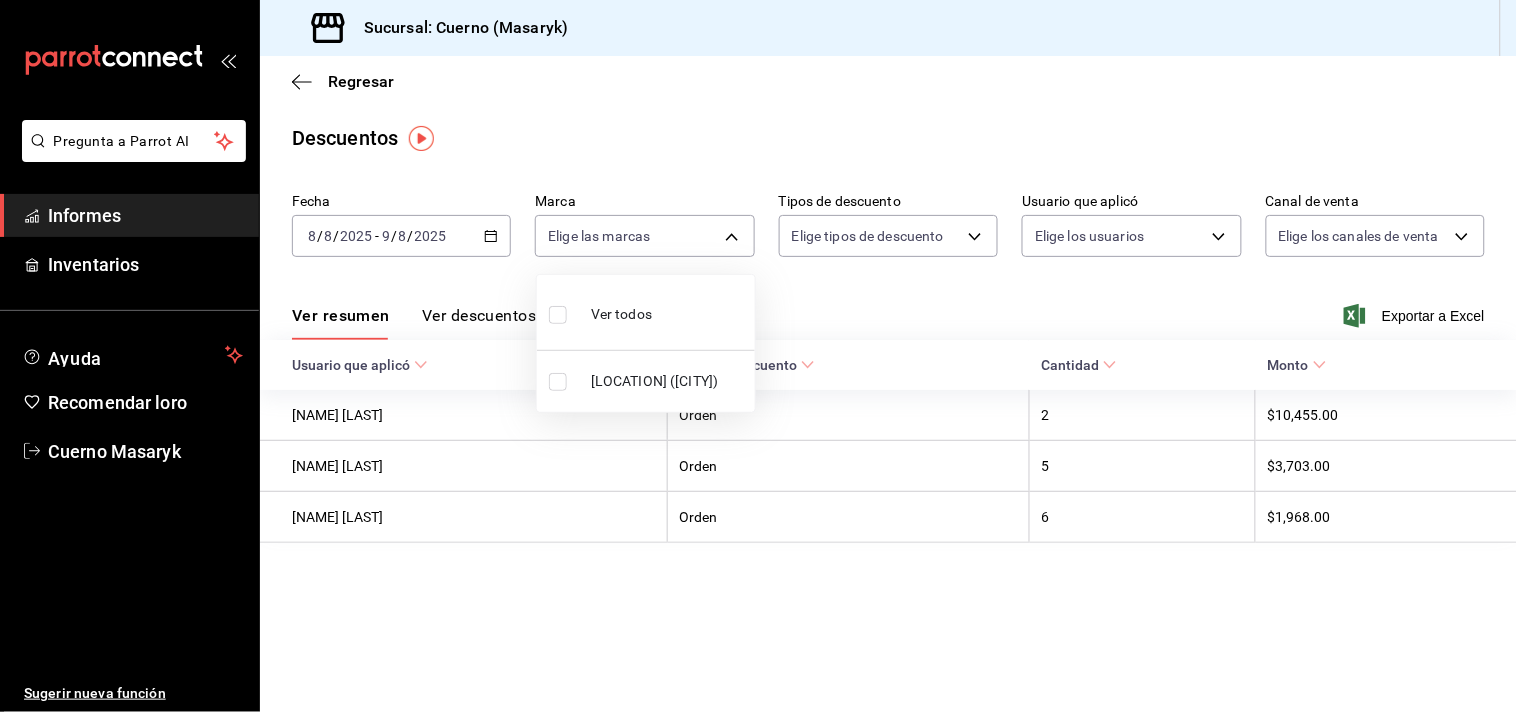 click at bounding box center (758, 356) 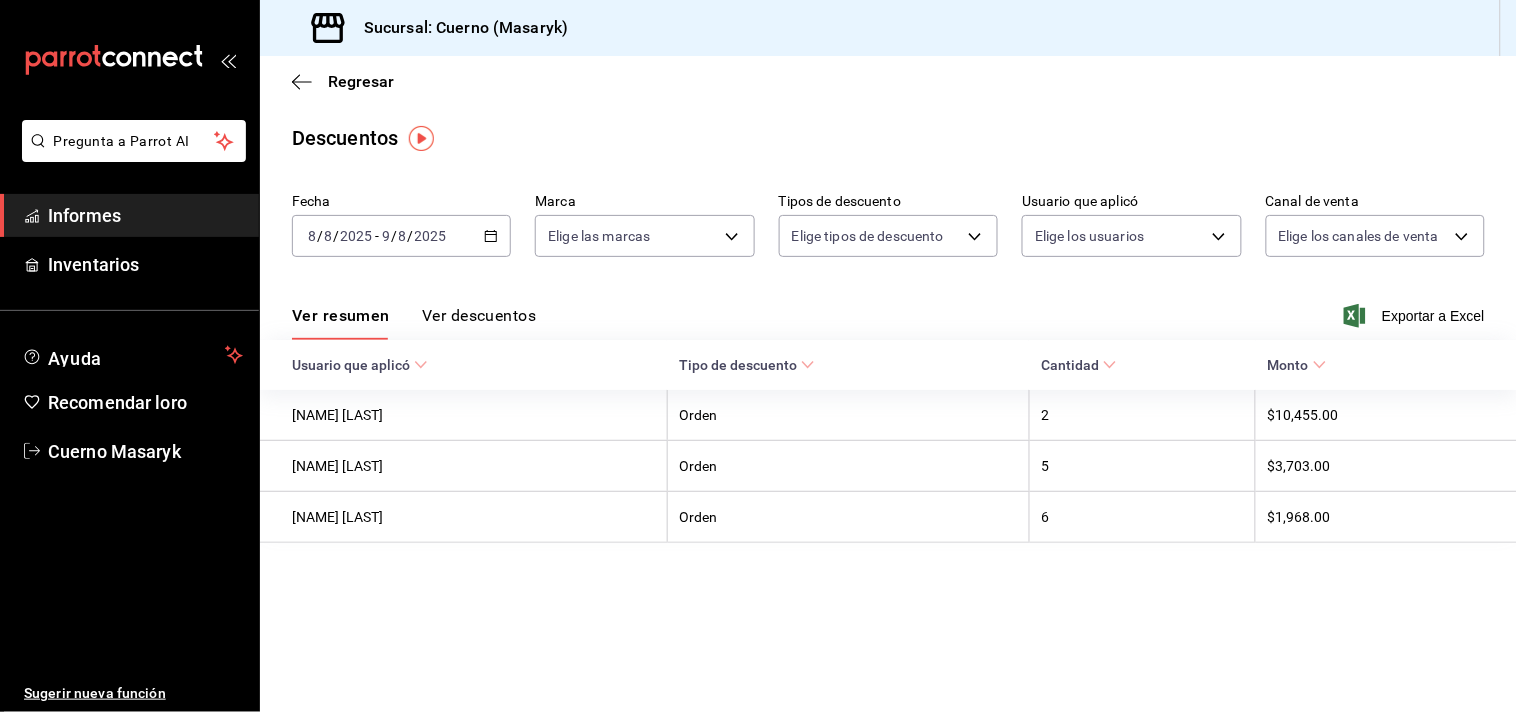 click on "8" at bounding box center (403, 236) 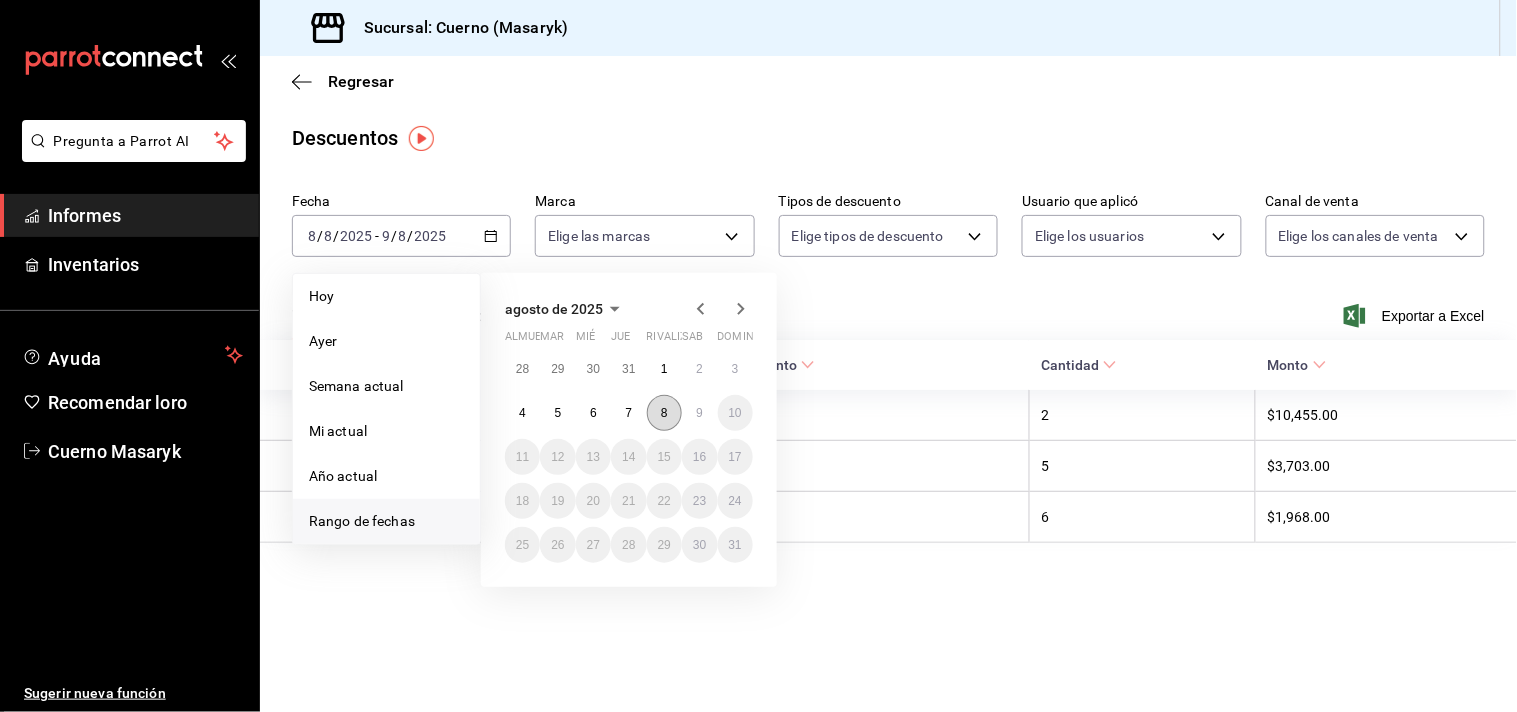 click on "8" at bounding box center (664, 413) 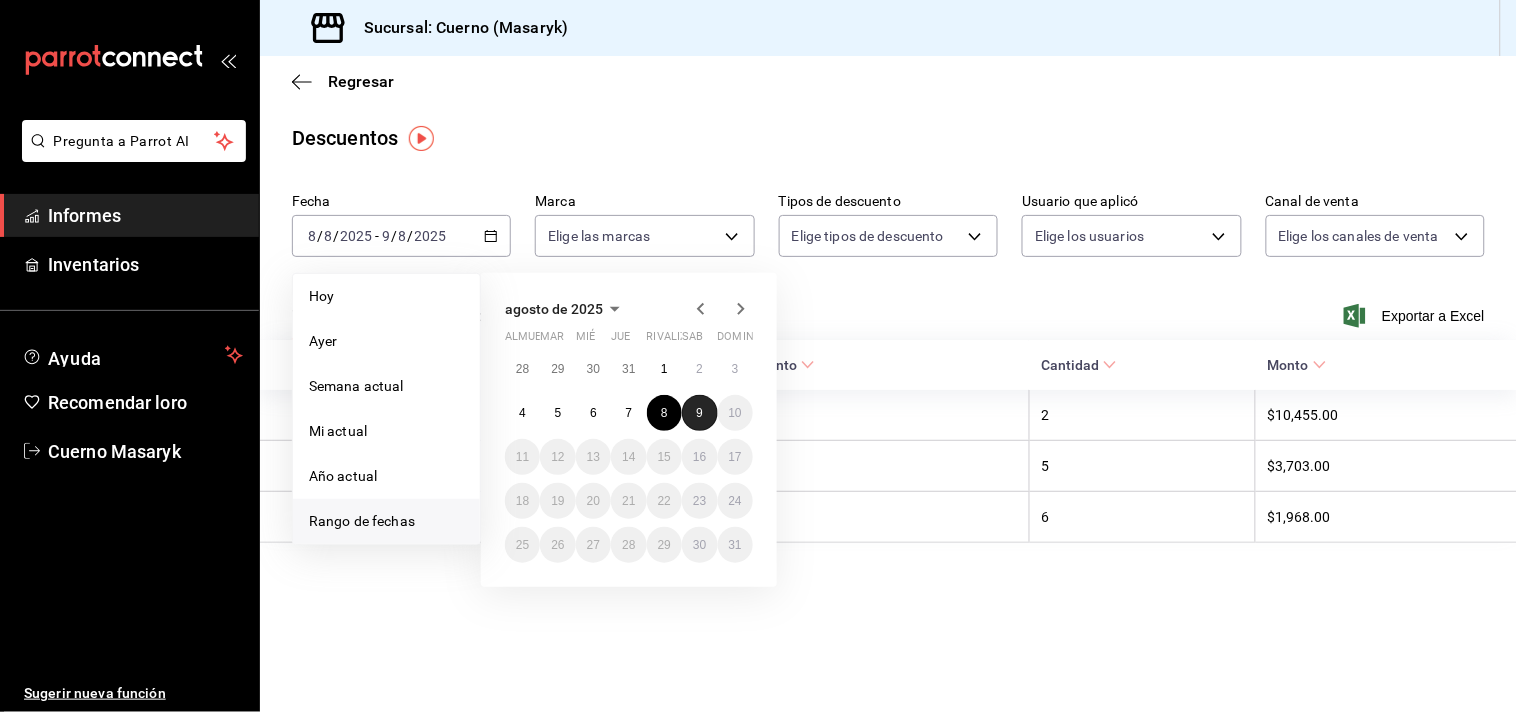 click on "9" at bounding box center (699, 413) 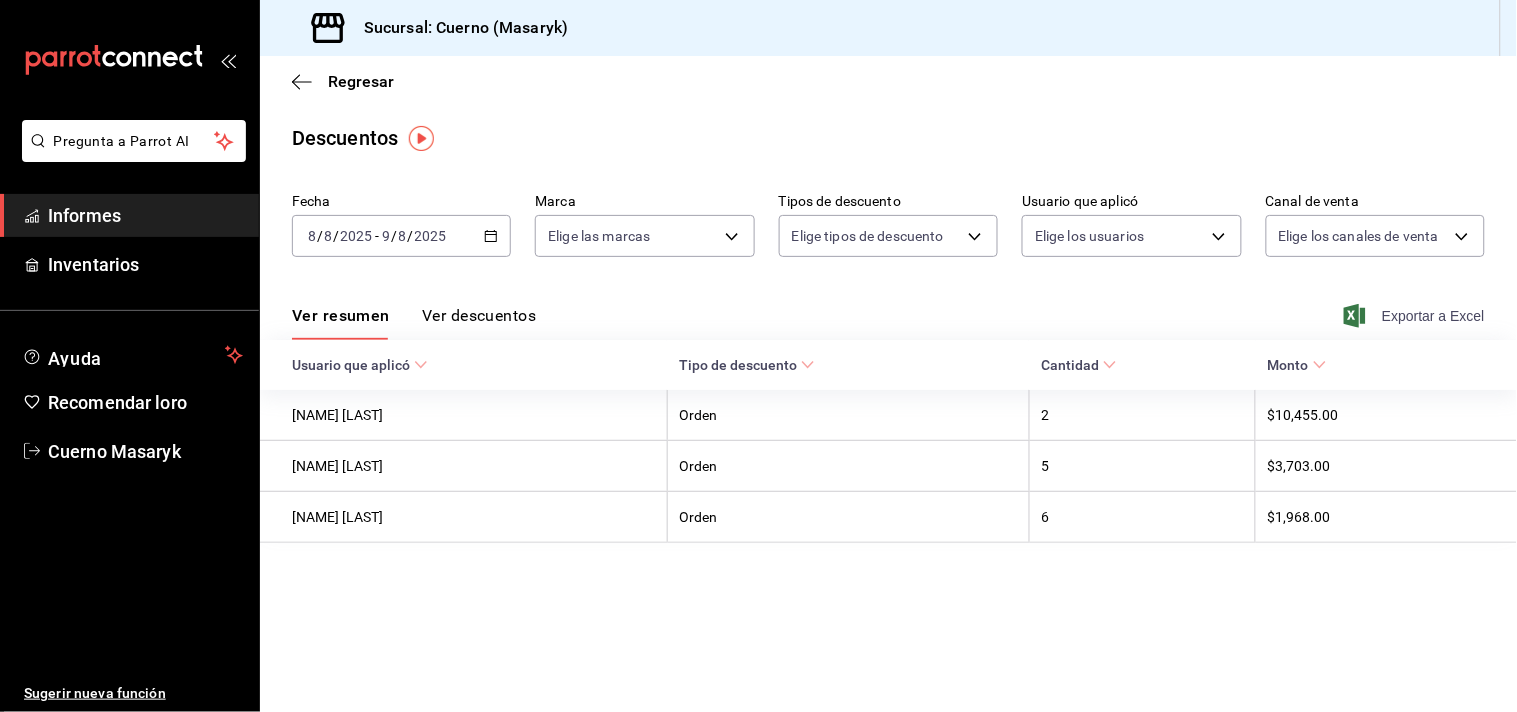 click on "Exportar a Excel" at bounding box center (1416, 316) 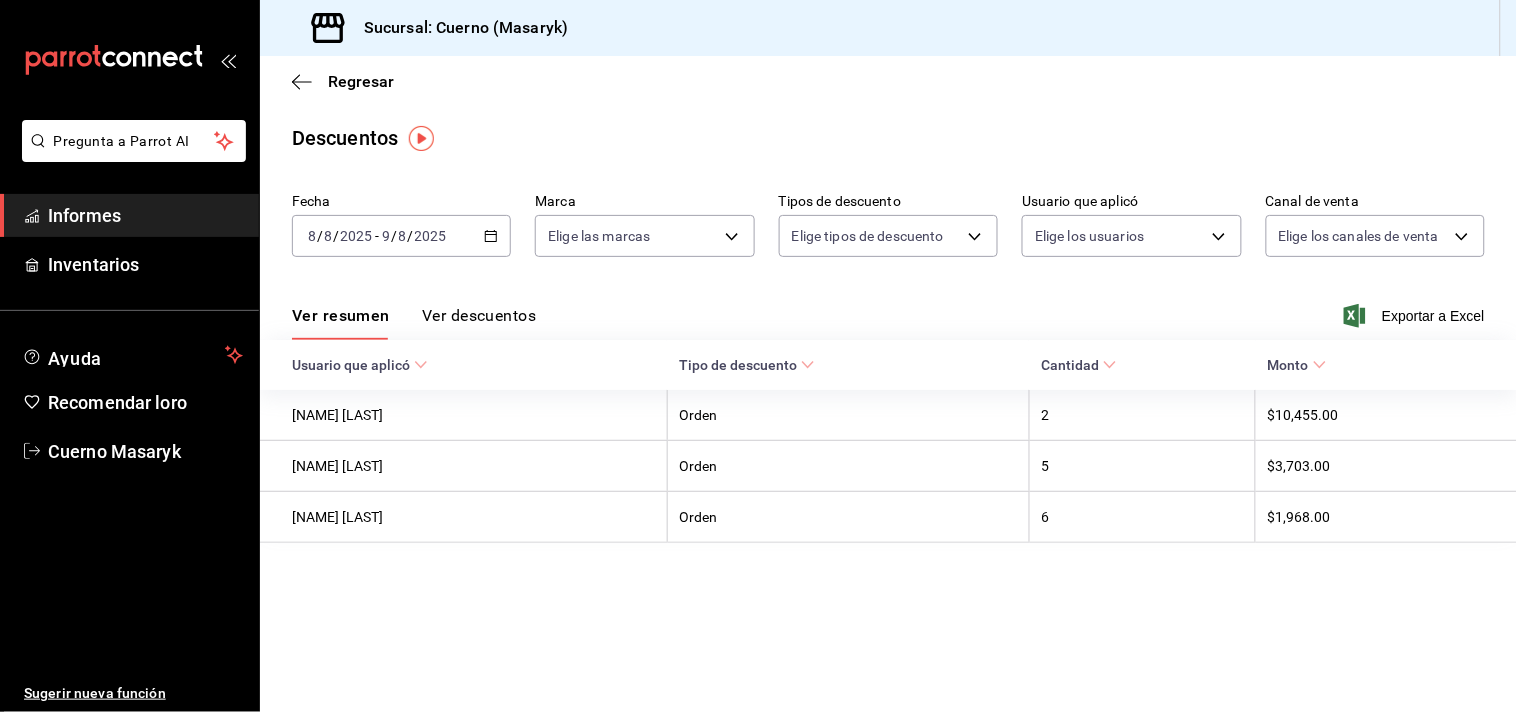 drag, startPoint x: 1411, startPoint y: 305, endPoint x: 1161, endPoint y: -49, distance: 433.37744 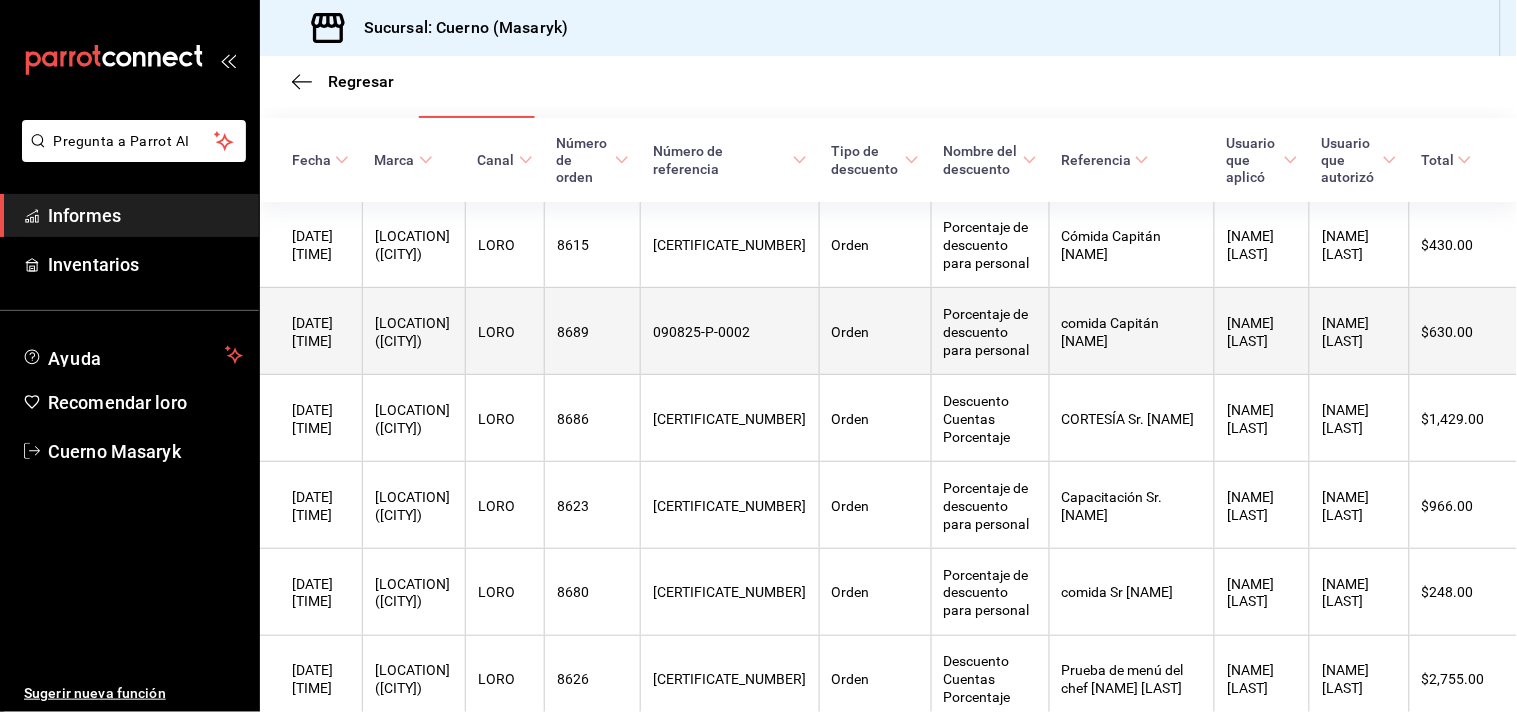scroll, scrollTop: 111, scrollLeft: 0, axis: vertical 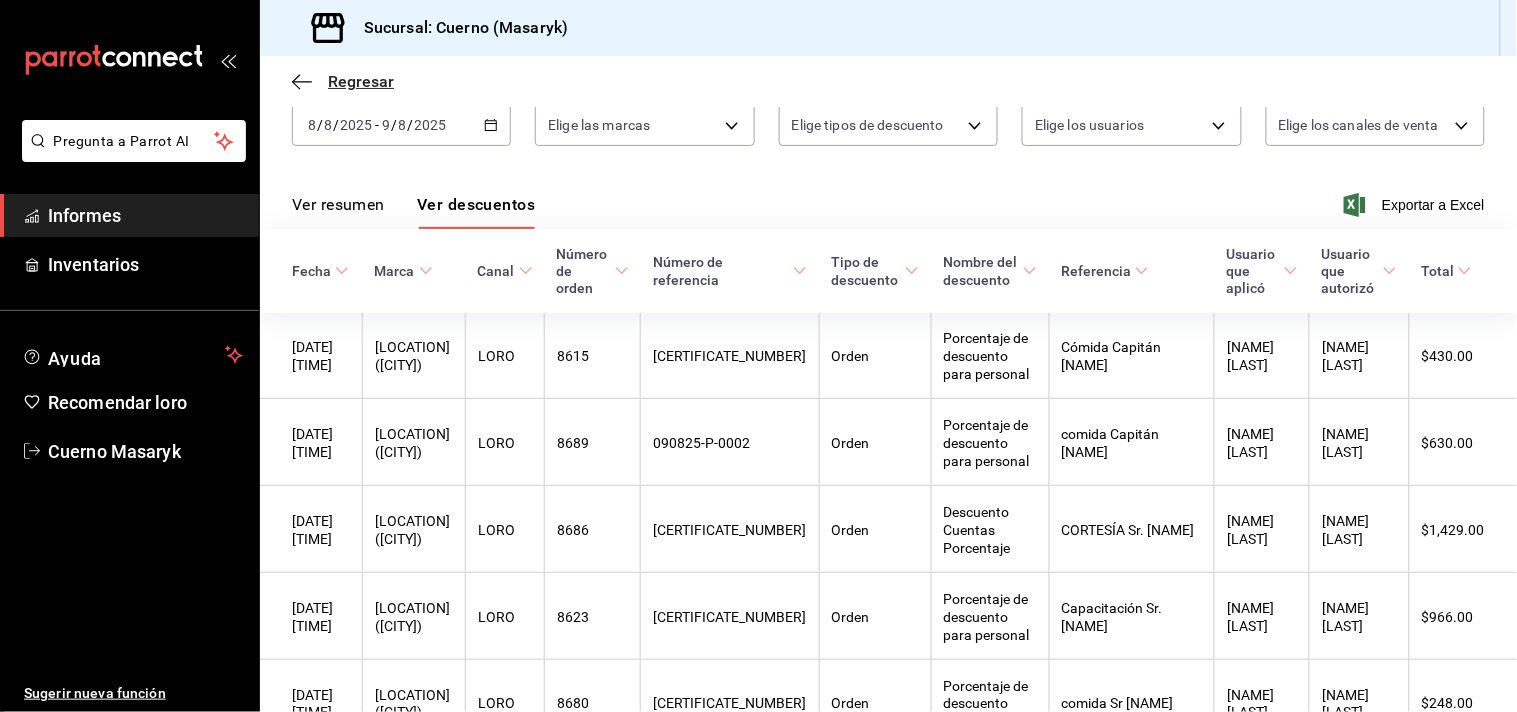 click 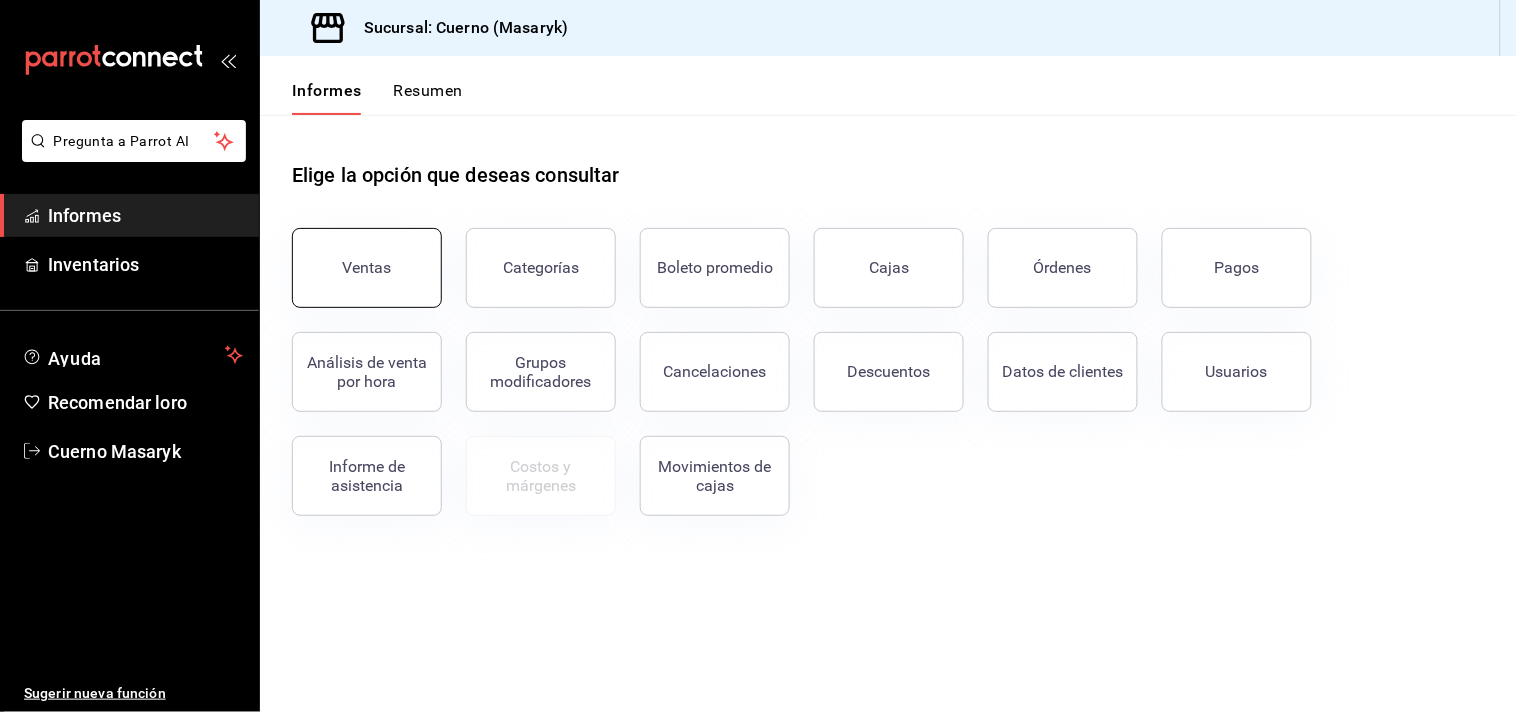 click on "Ventas" at bounding box center (367, 268) 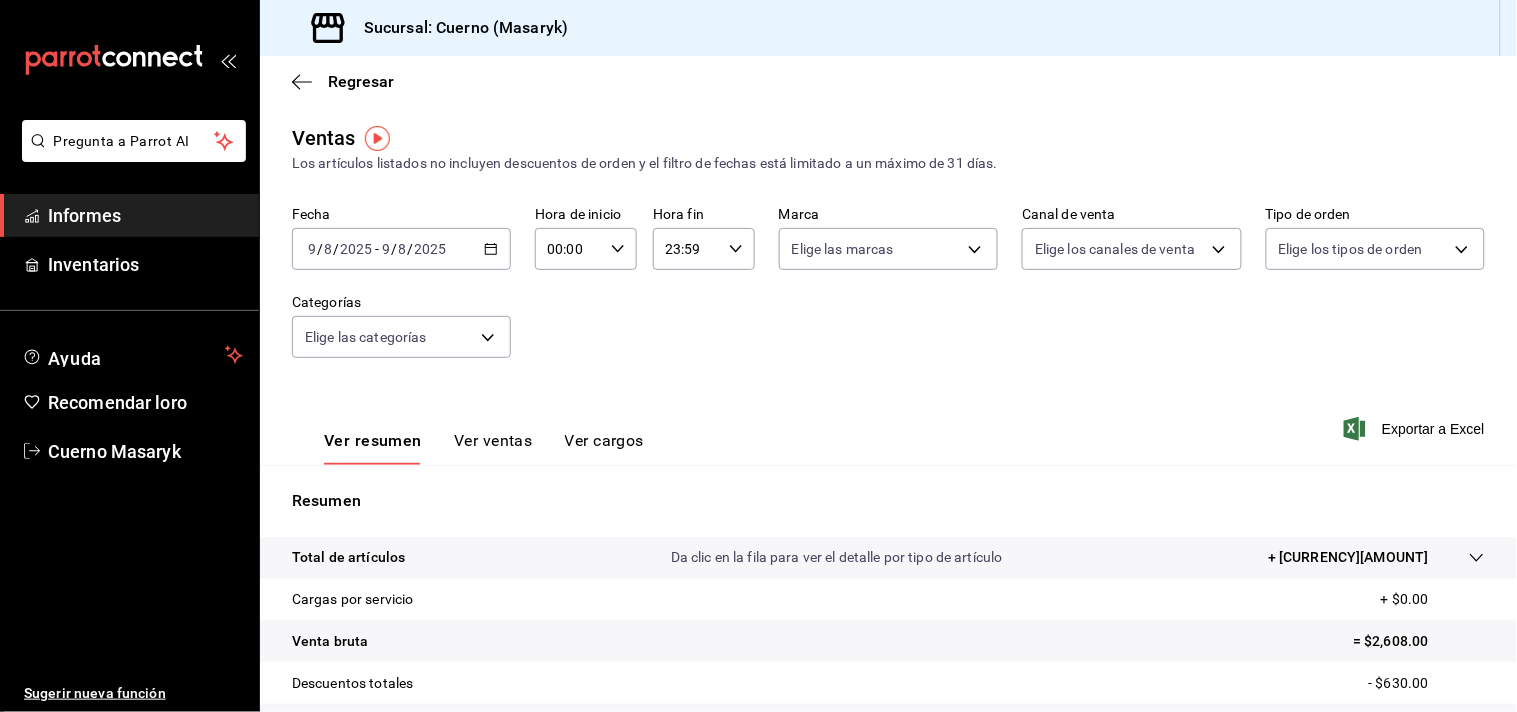 click on "8" at bounding box center (403, 249) 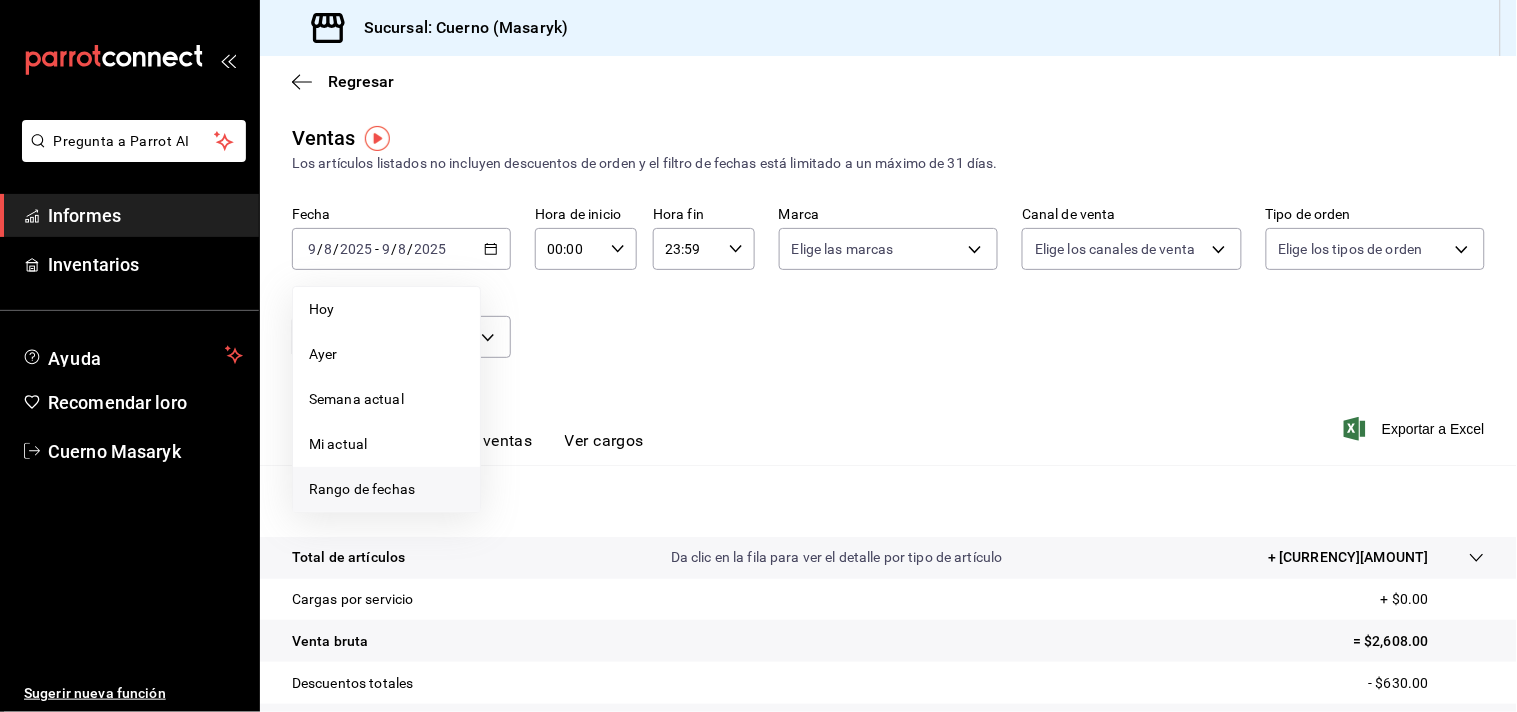 click on "Rango de fechas" at bounding box center [362, 489] 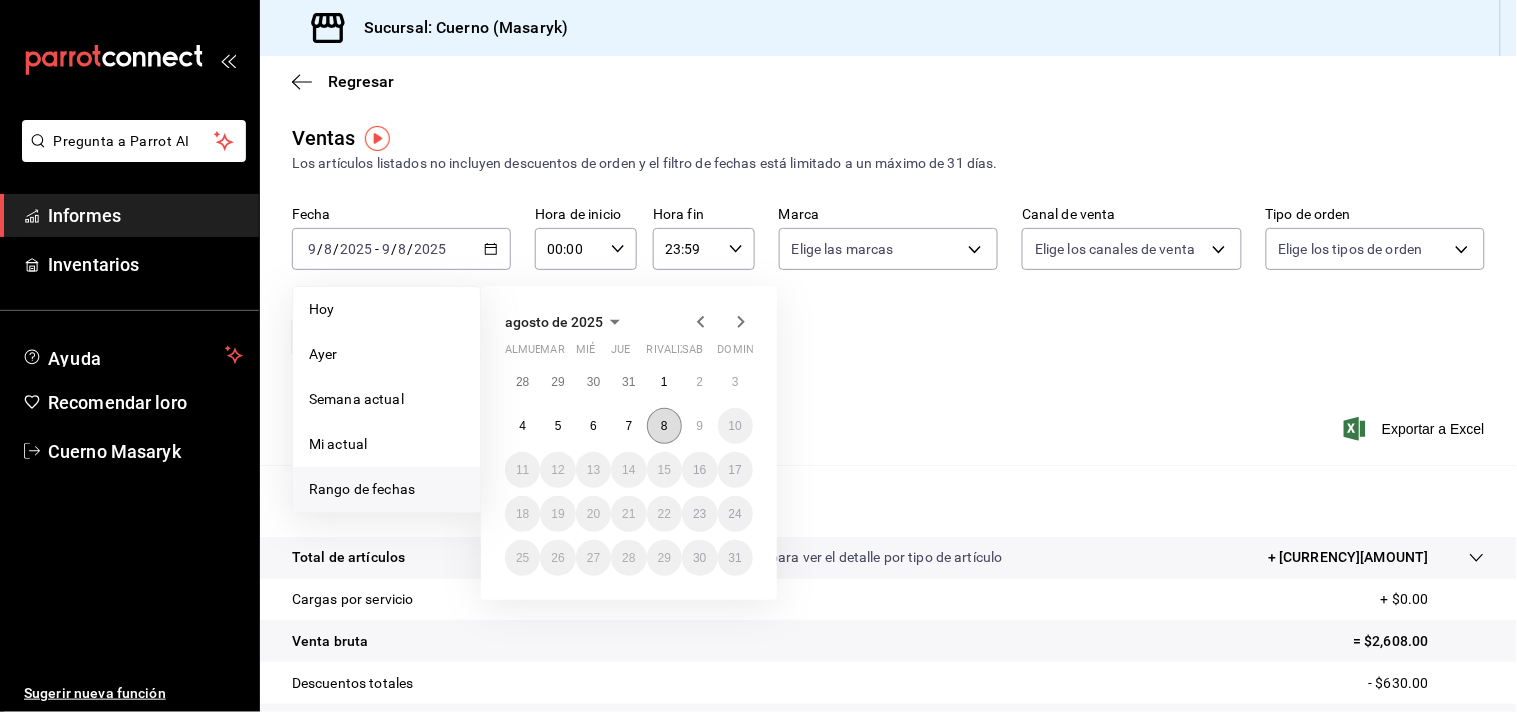 click on "8" at bounding box center [664, 426] 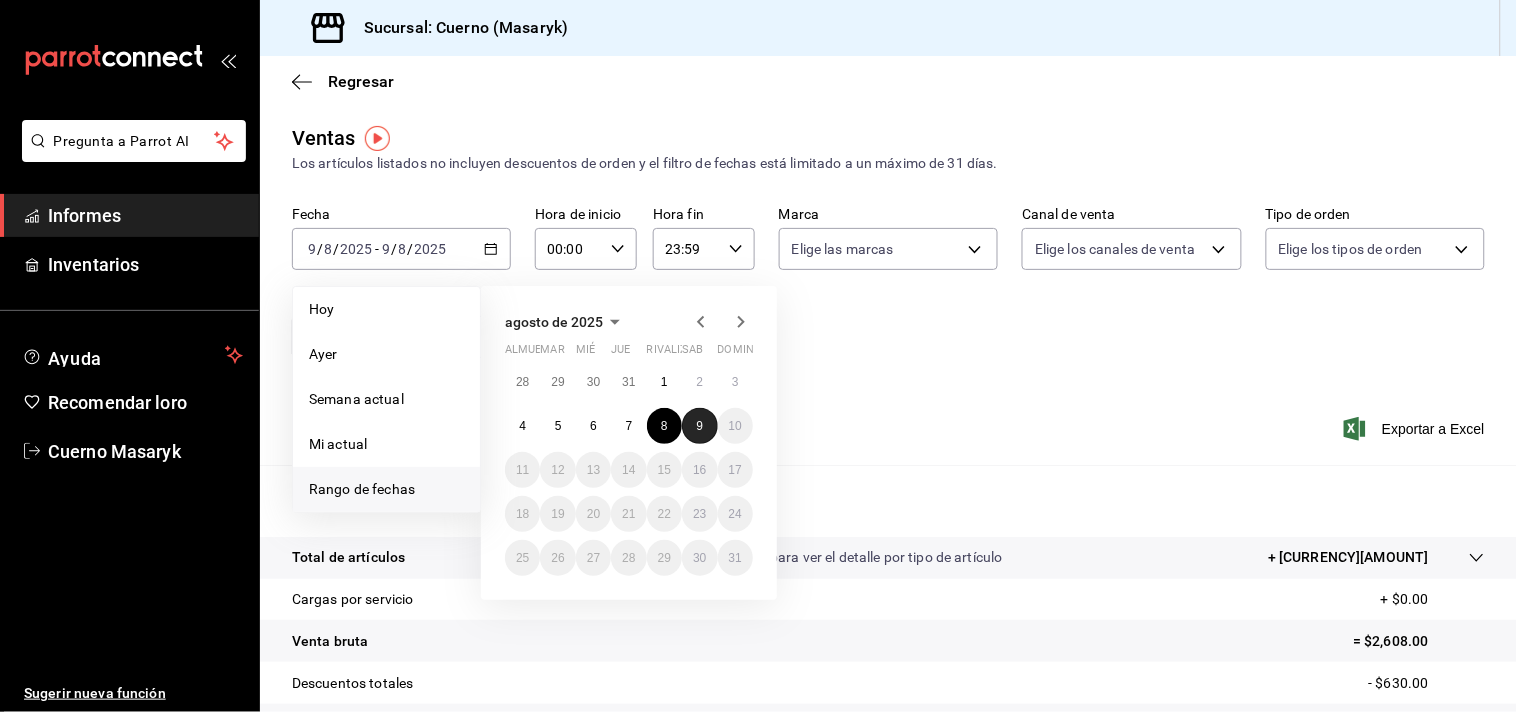 click on "9" at bounding box center [699, 426] 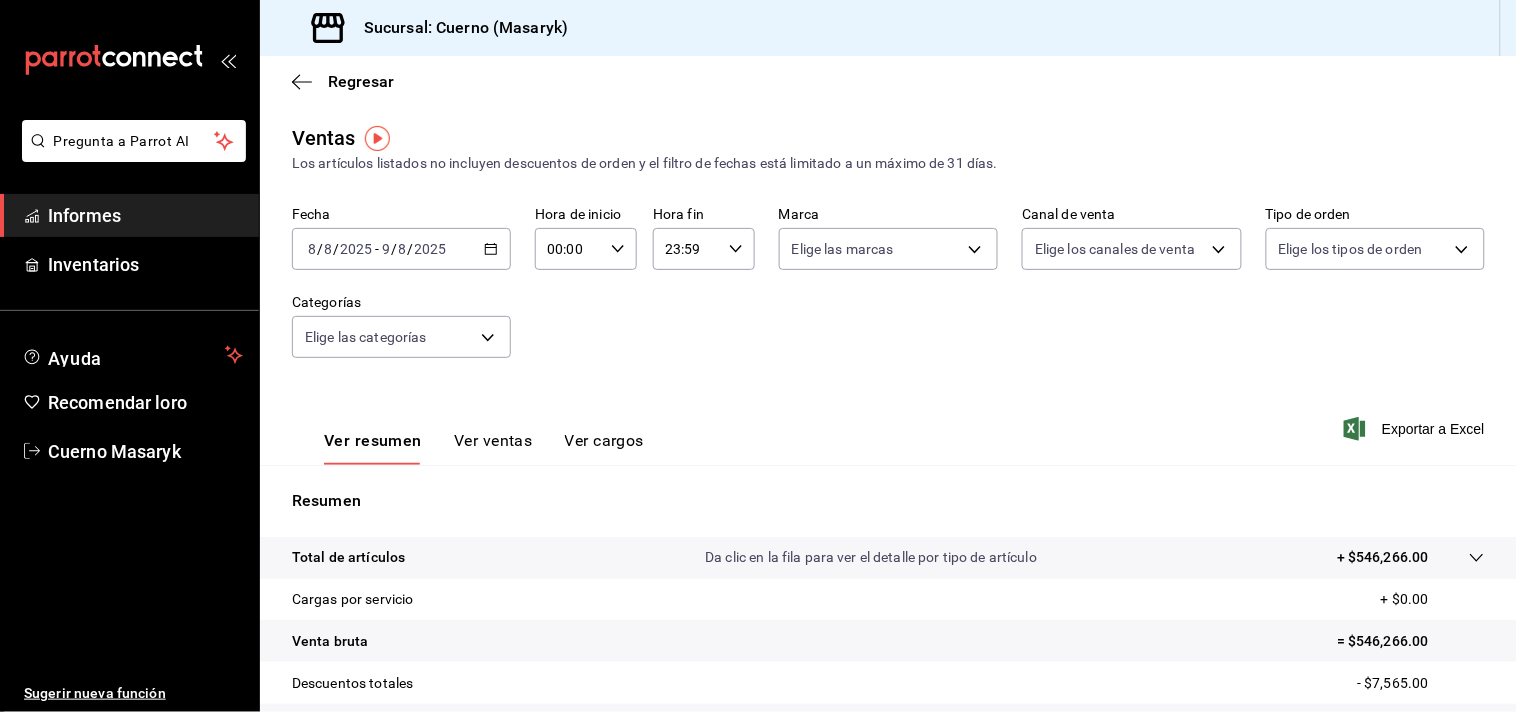 click 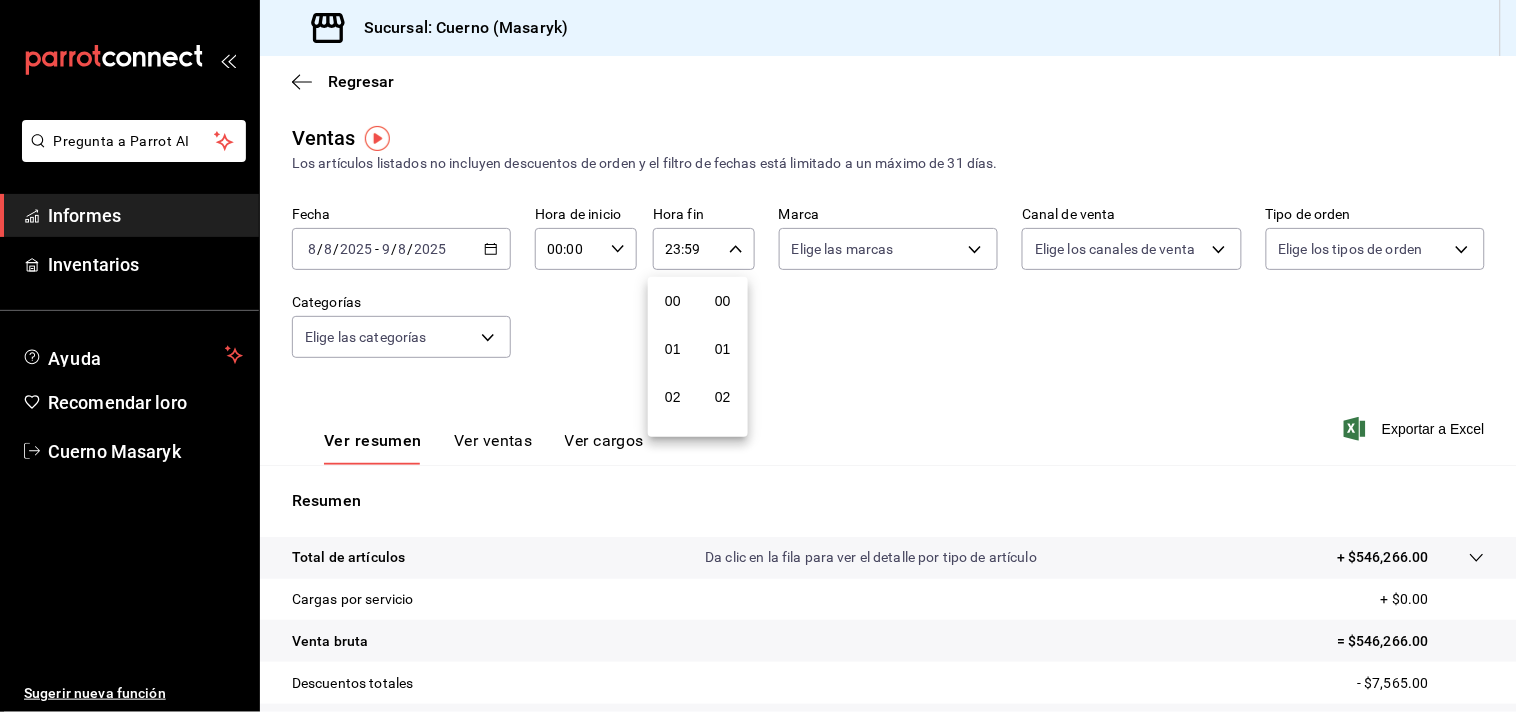 scroll, scrollTop: 981, scrollLeft: 0, axis: vertical 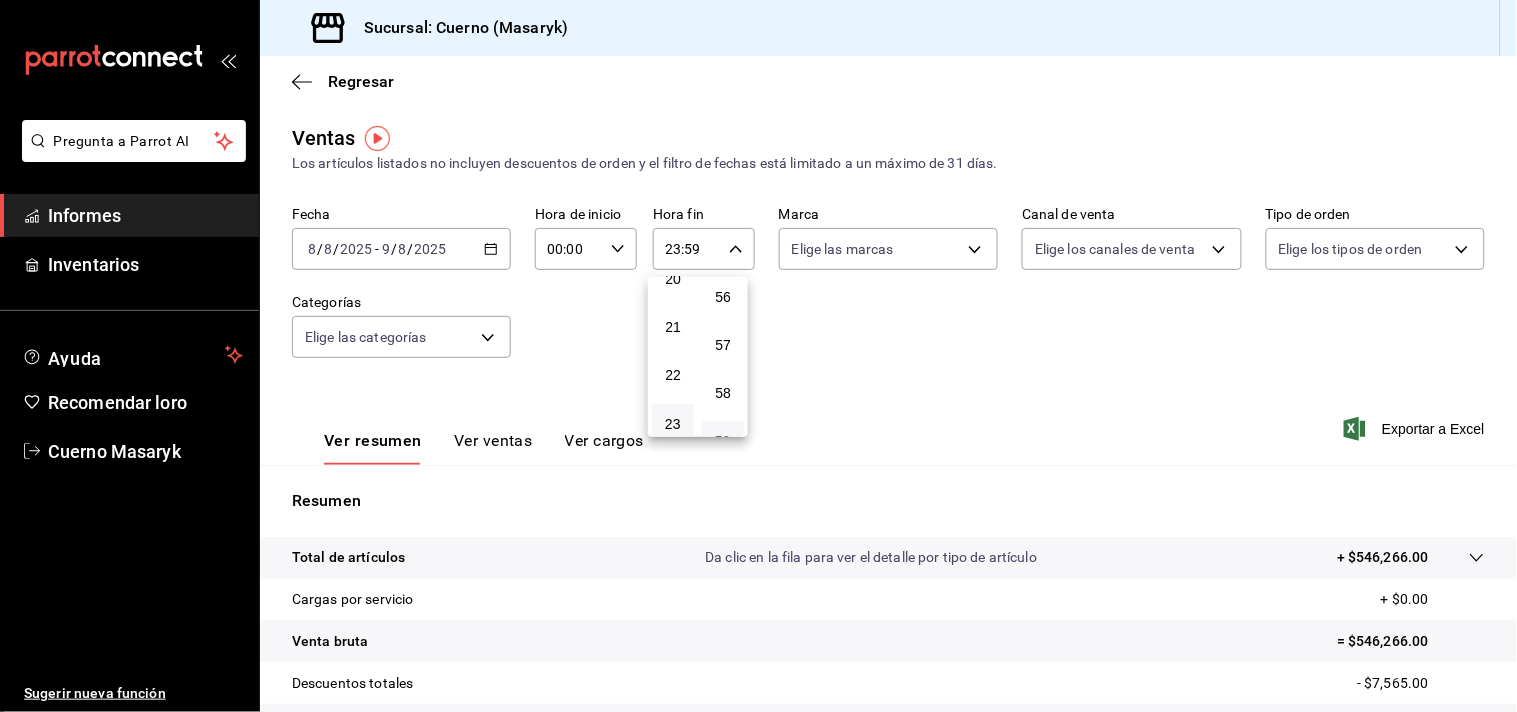 click at bounding box center [758, 356] 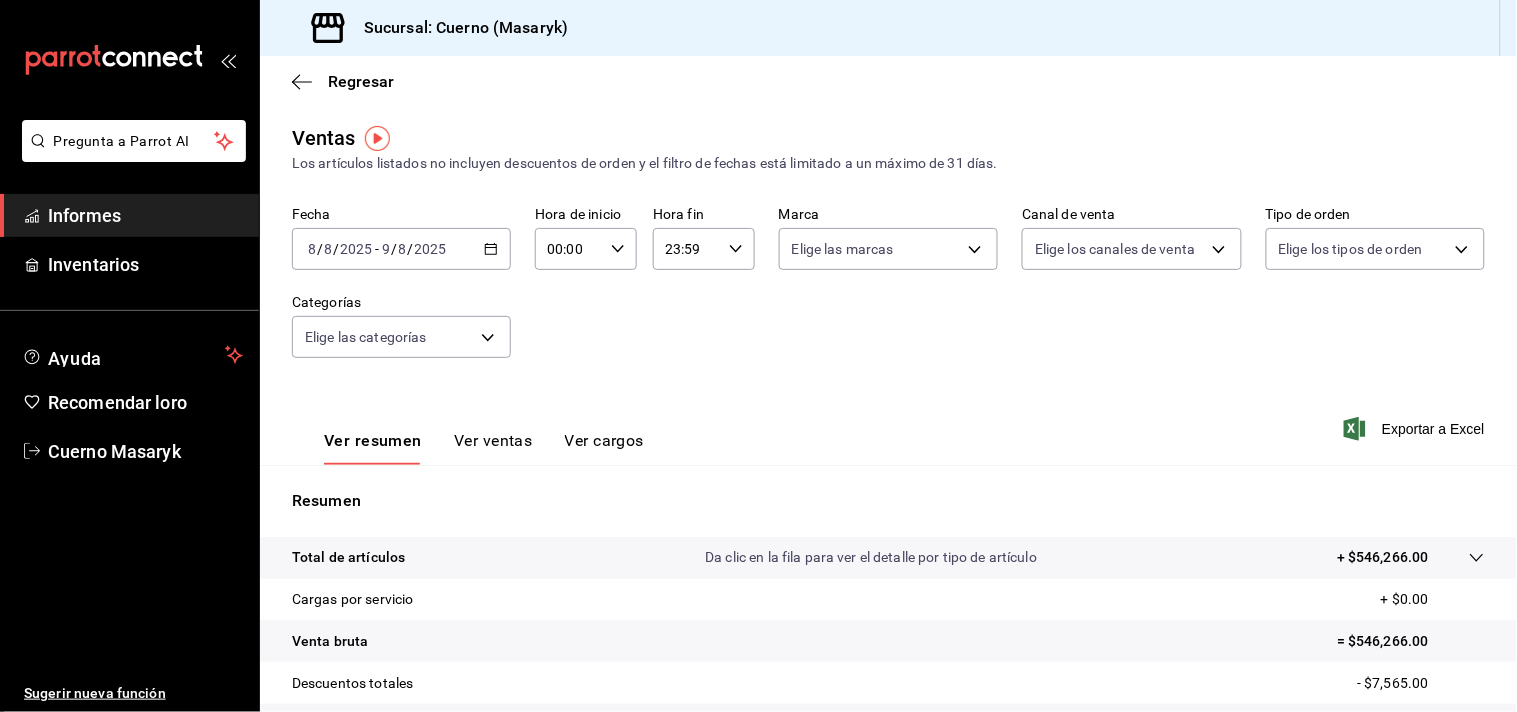 click 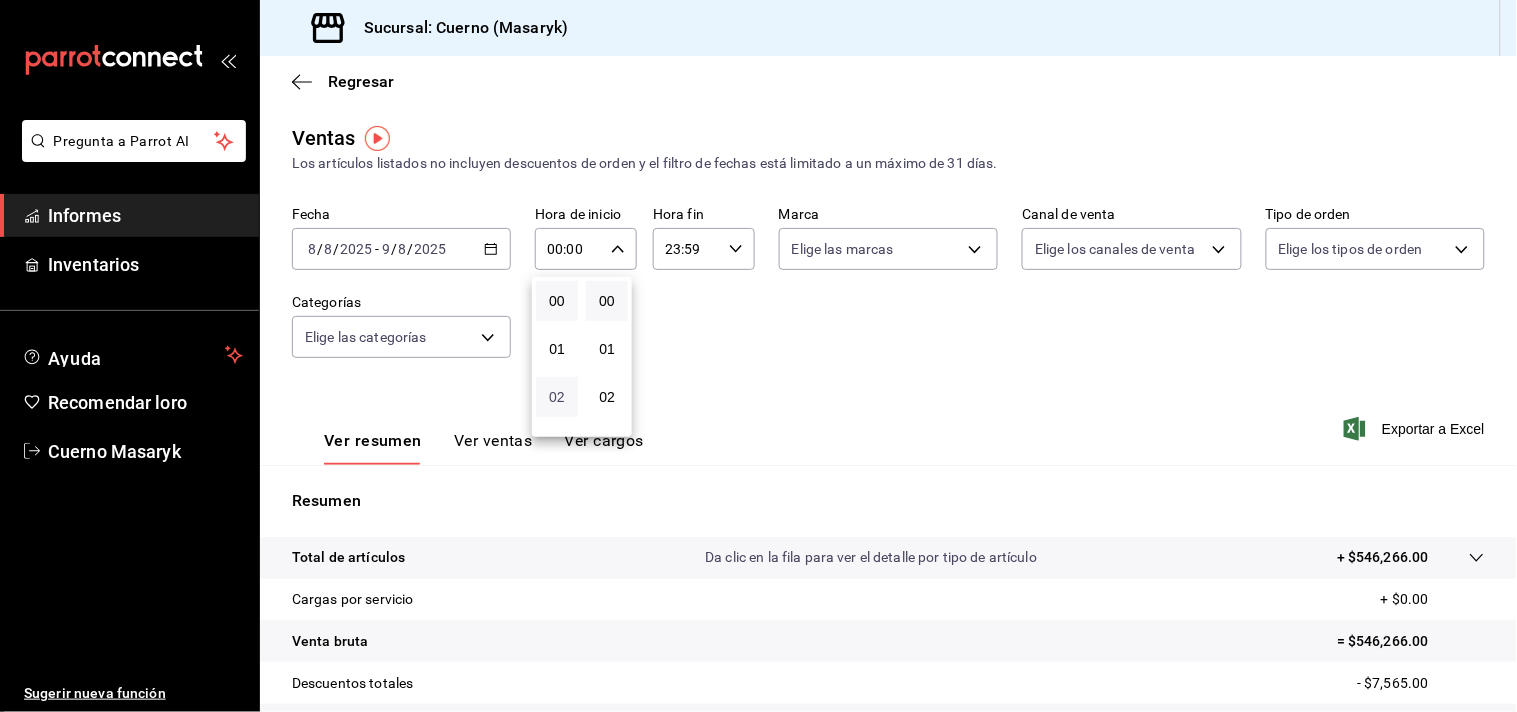 click on "02" at bounding box center (557, 397) 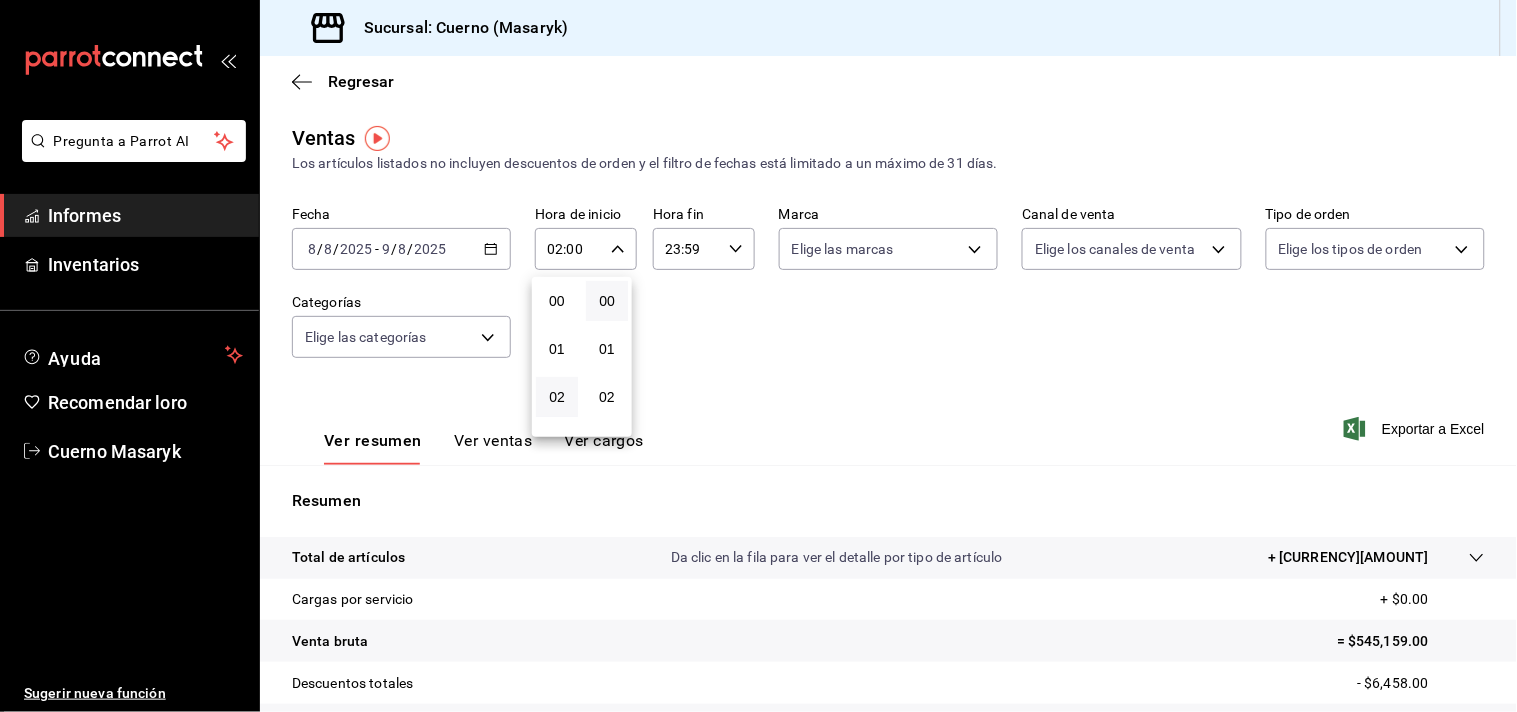 click at bounding box center (758, 356) 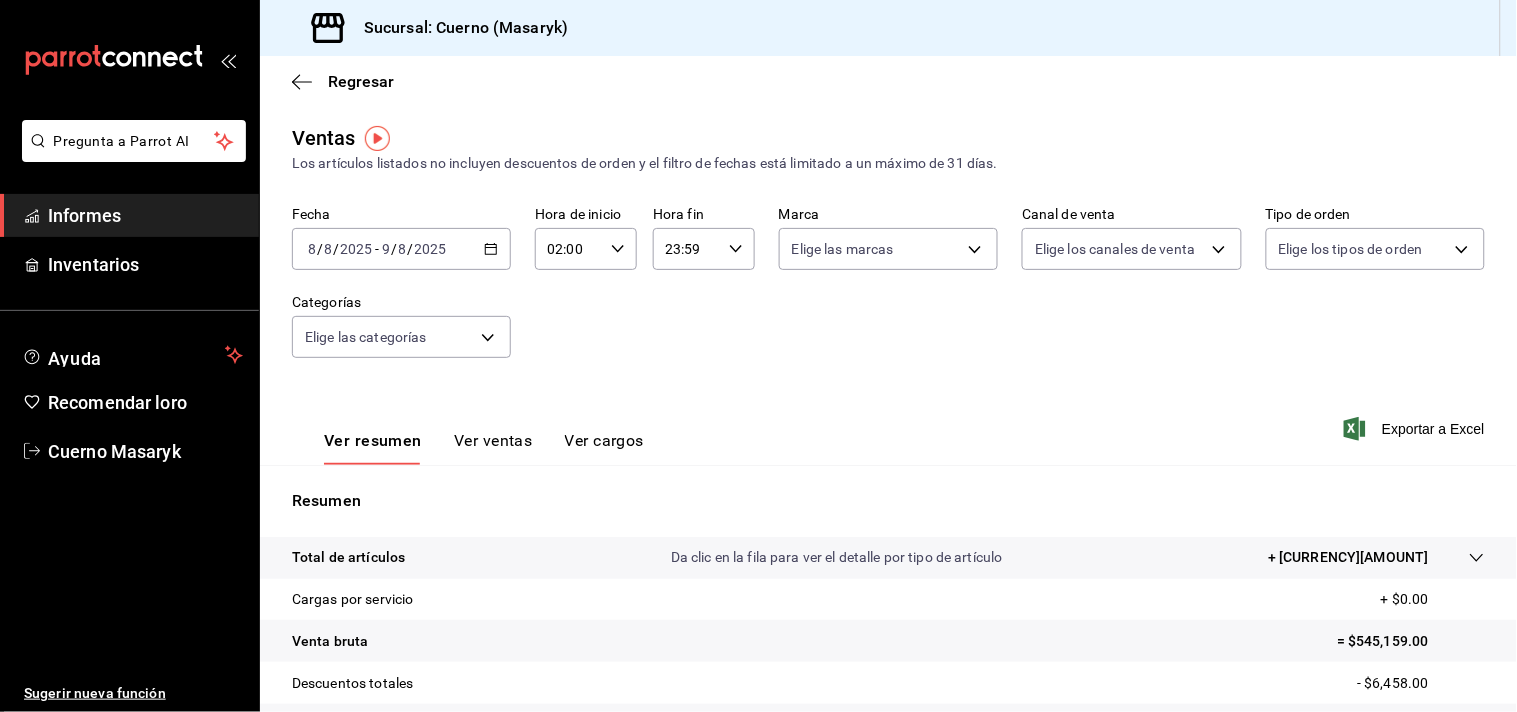 click 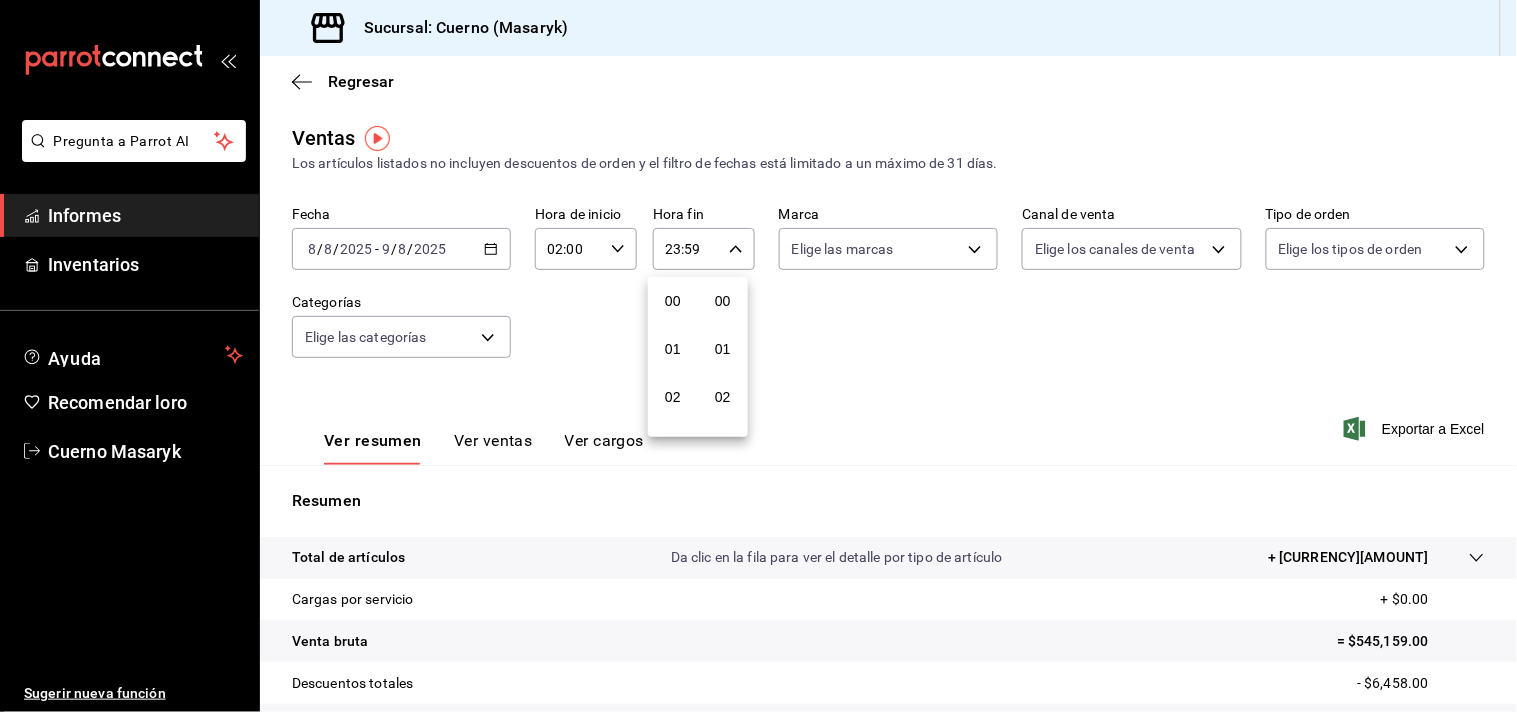 scroll, scrollTop: 981, scrollLeft: 0, axis: vertical 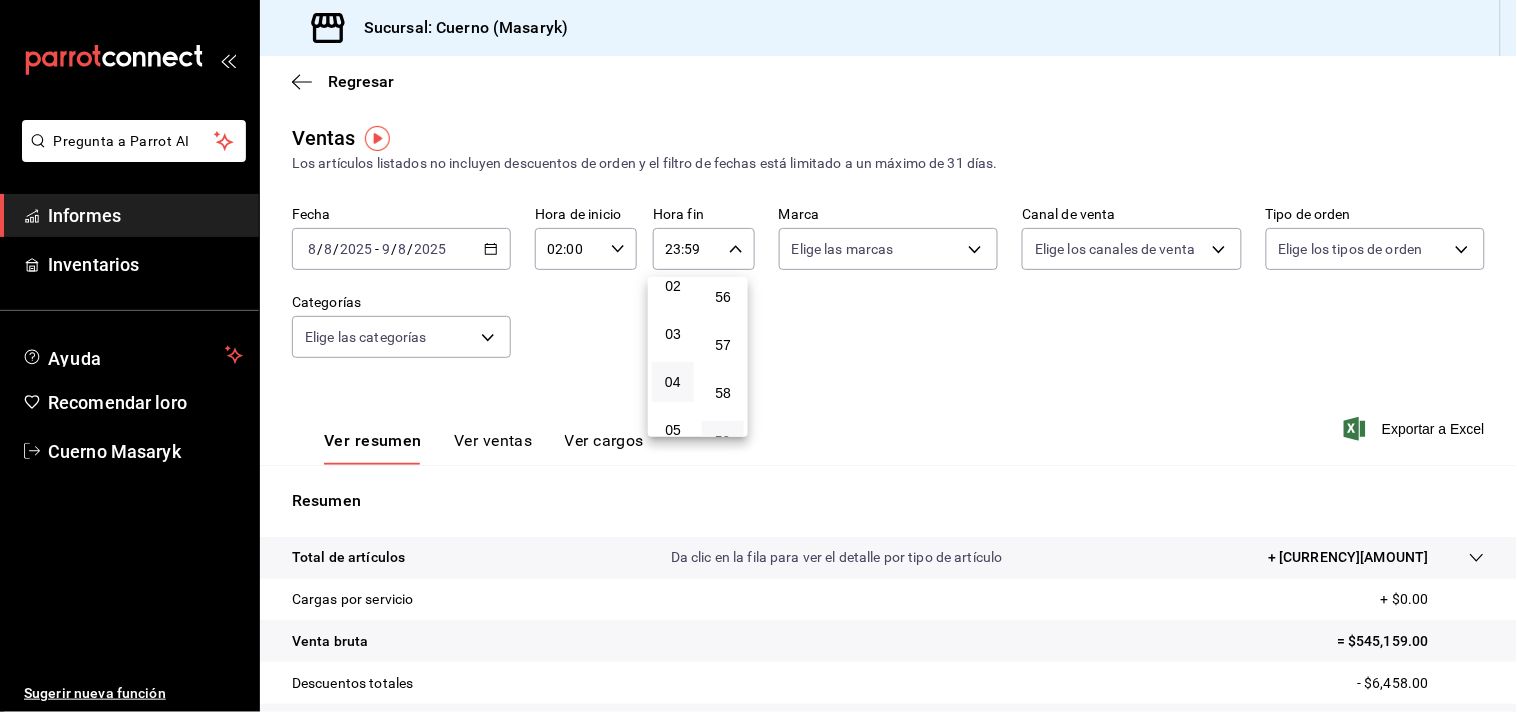 click on "04" at bounding box center [673, 382] 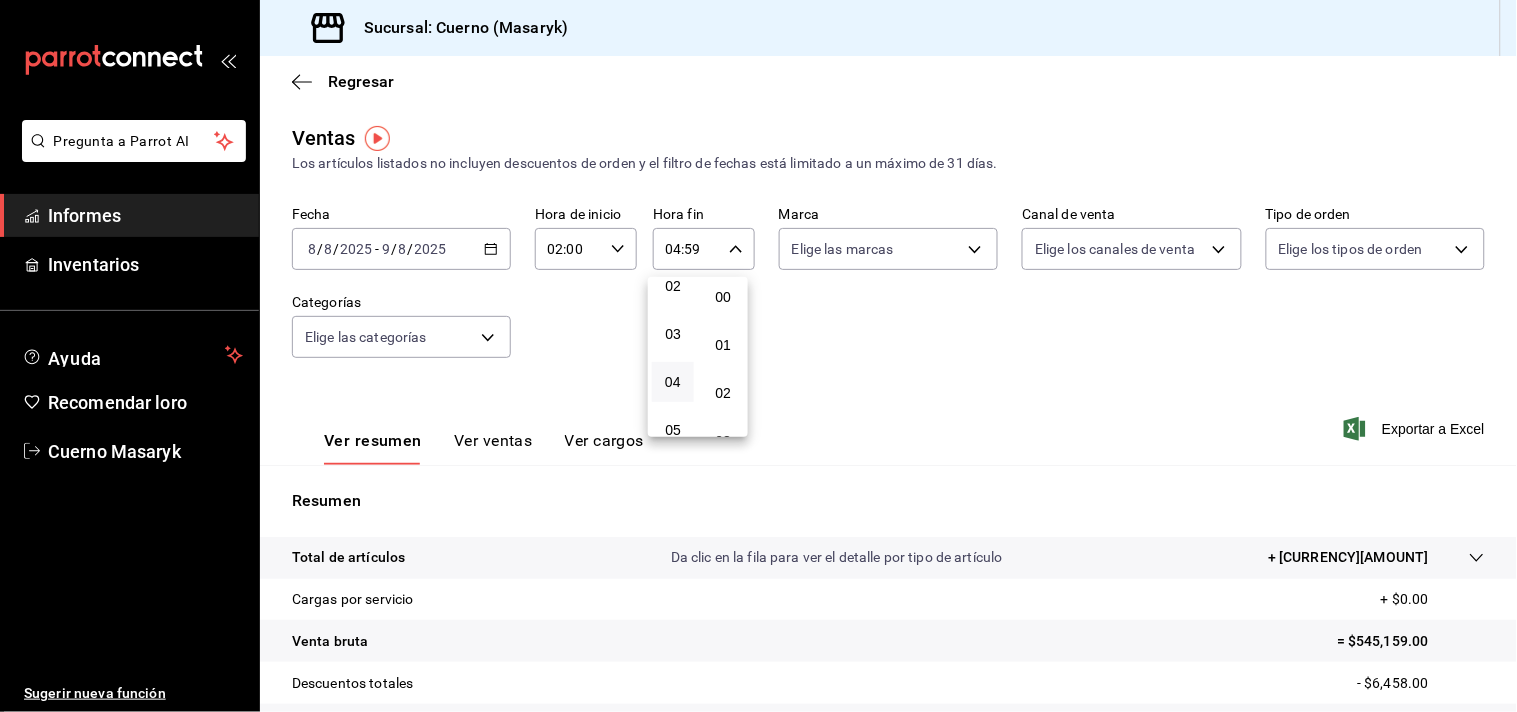 scroll, scrollTop: 0, scrollLeft: 0, axis: both 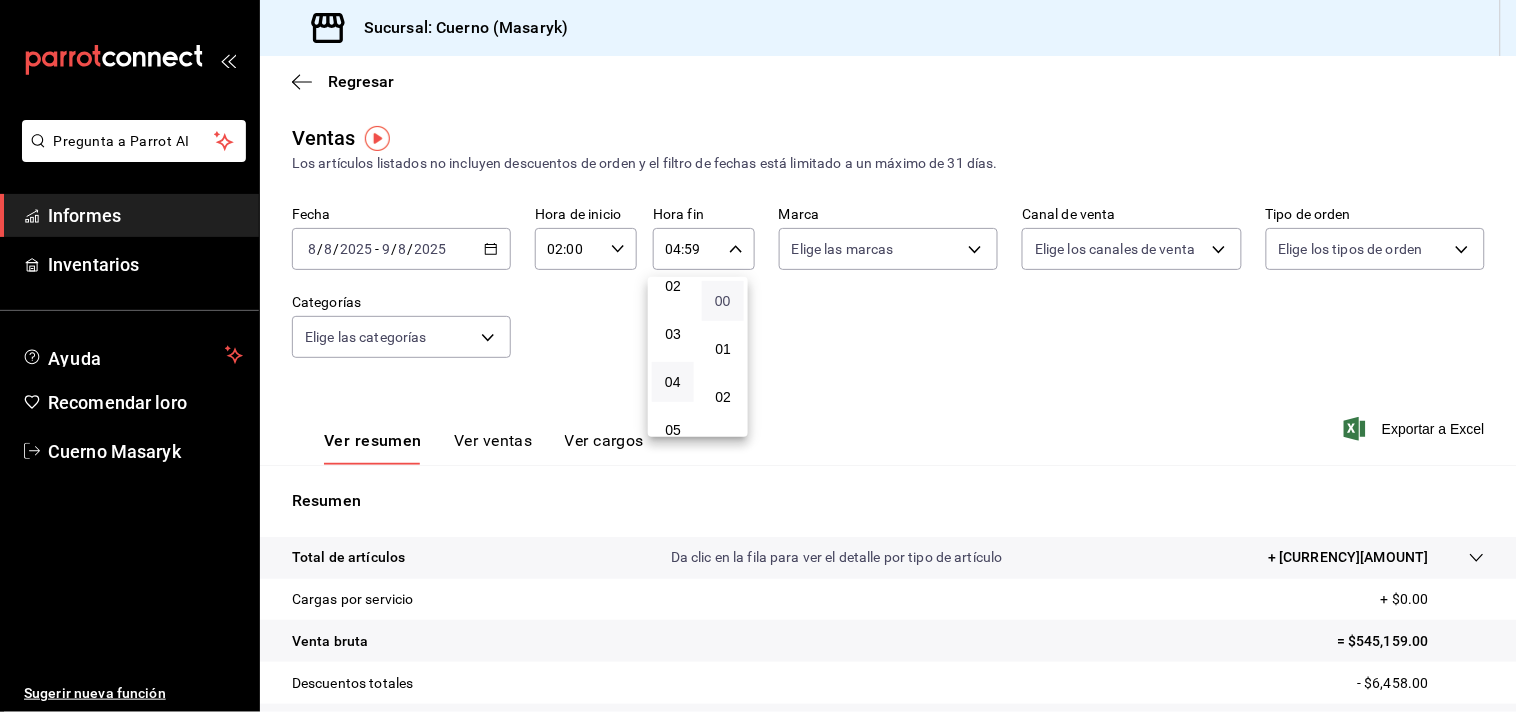 click on "00" at bounding box center [723, 301] 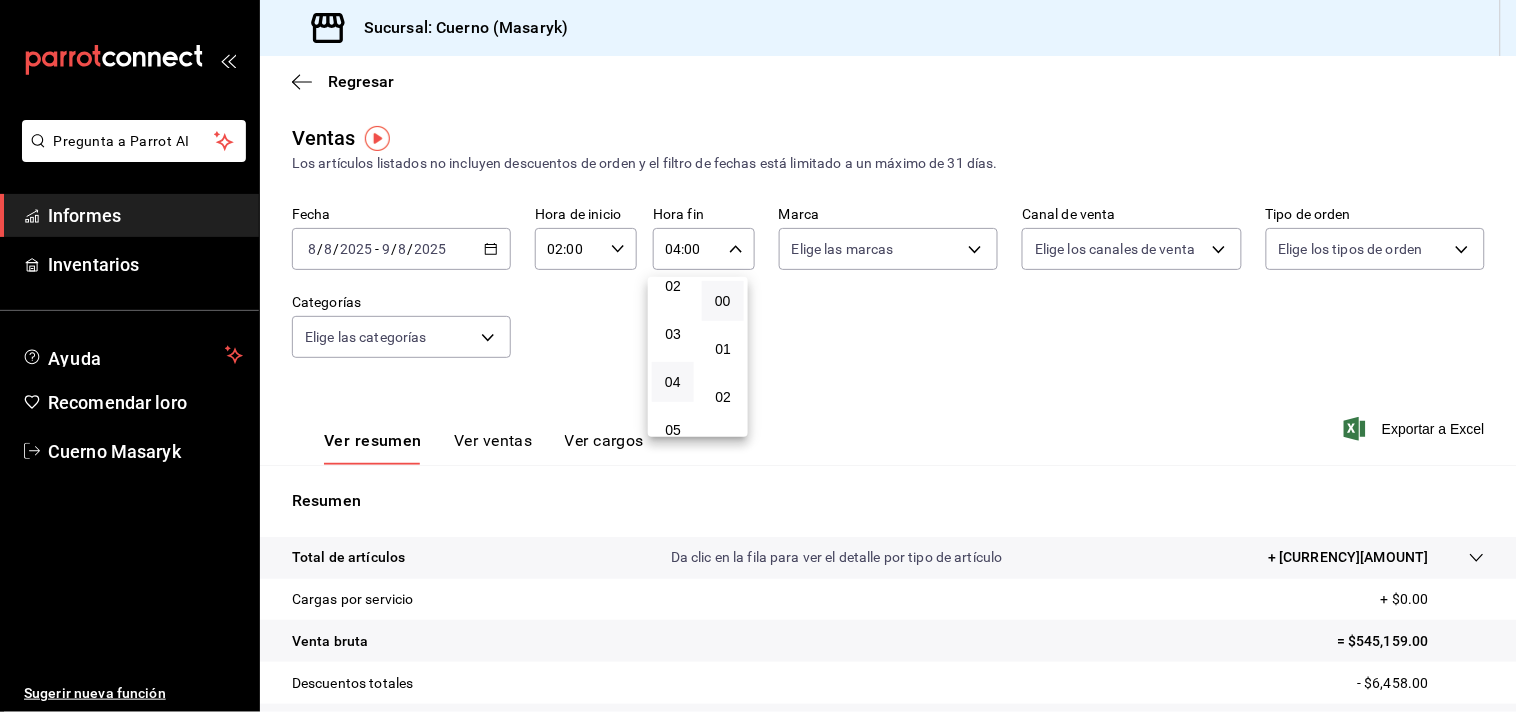 click at bounding box center [758, 356] 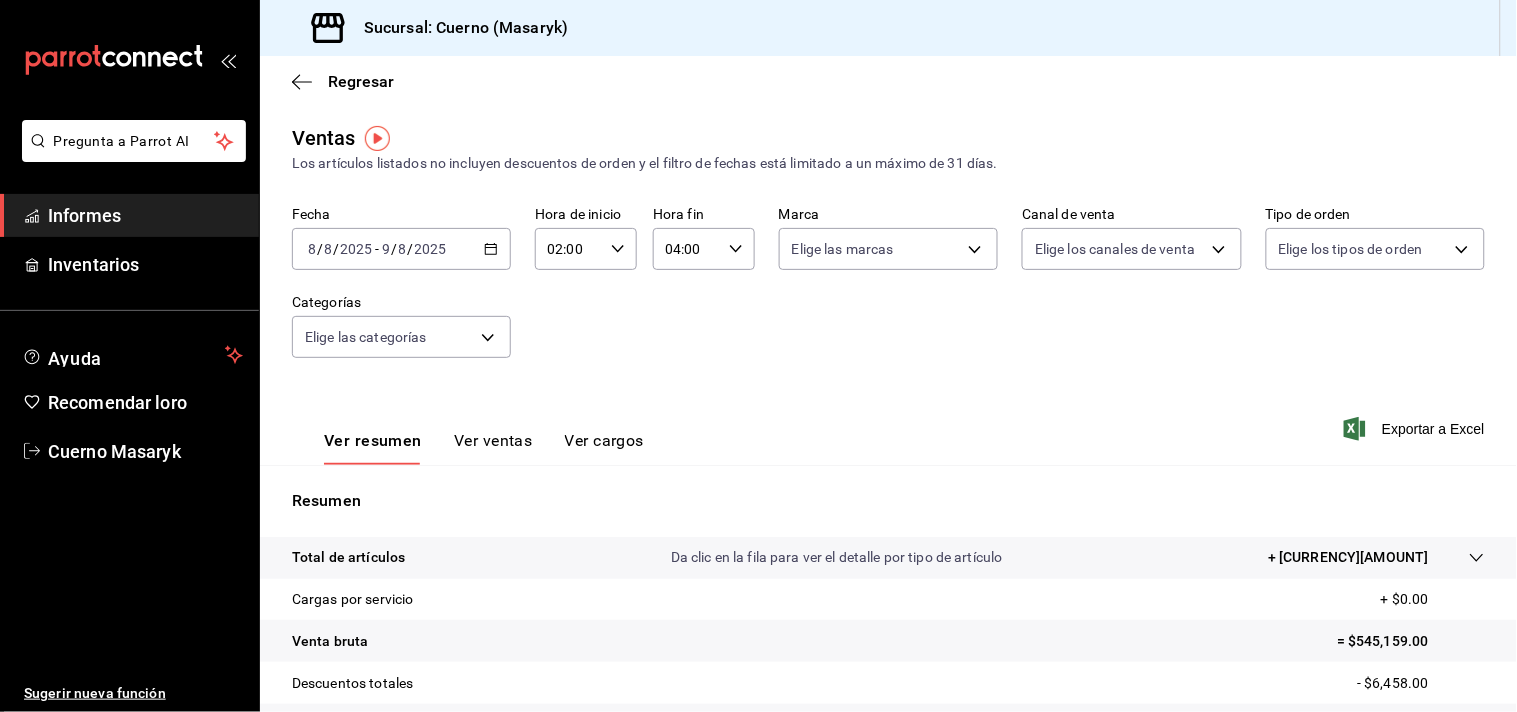 click on "Da clic en la fila para ver el detalle por tipo de artículo" at bounding box center (837, 557) 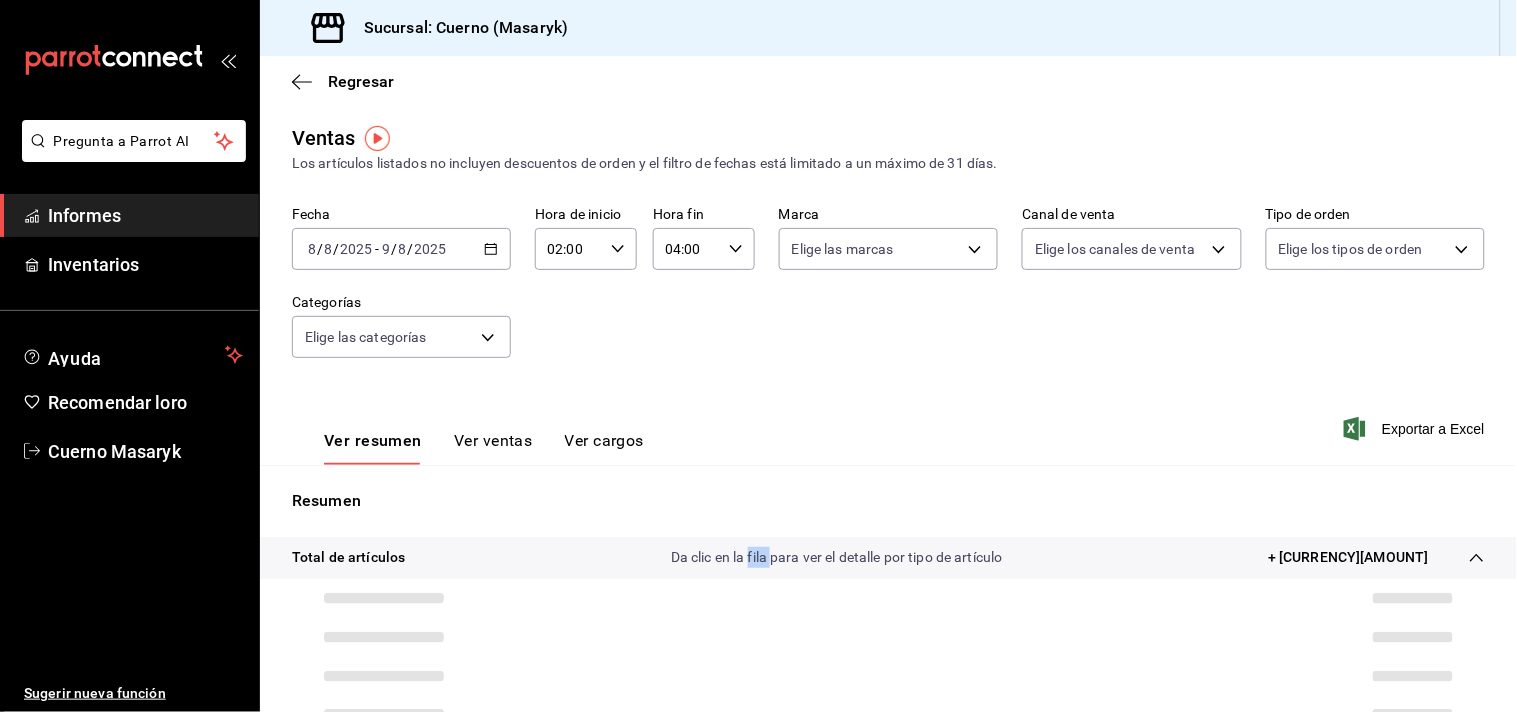 click on "Da clic en la fila para ver el detalle por tipo de artículo" at bounding box center [837, 557] 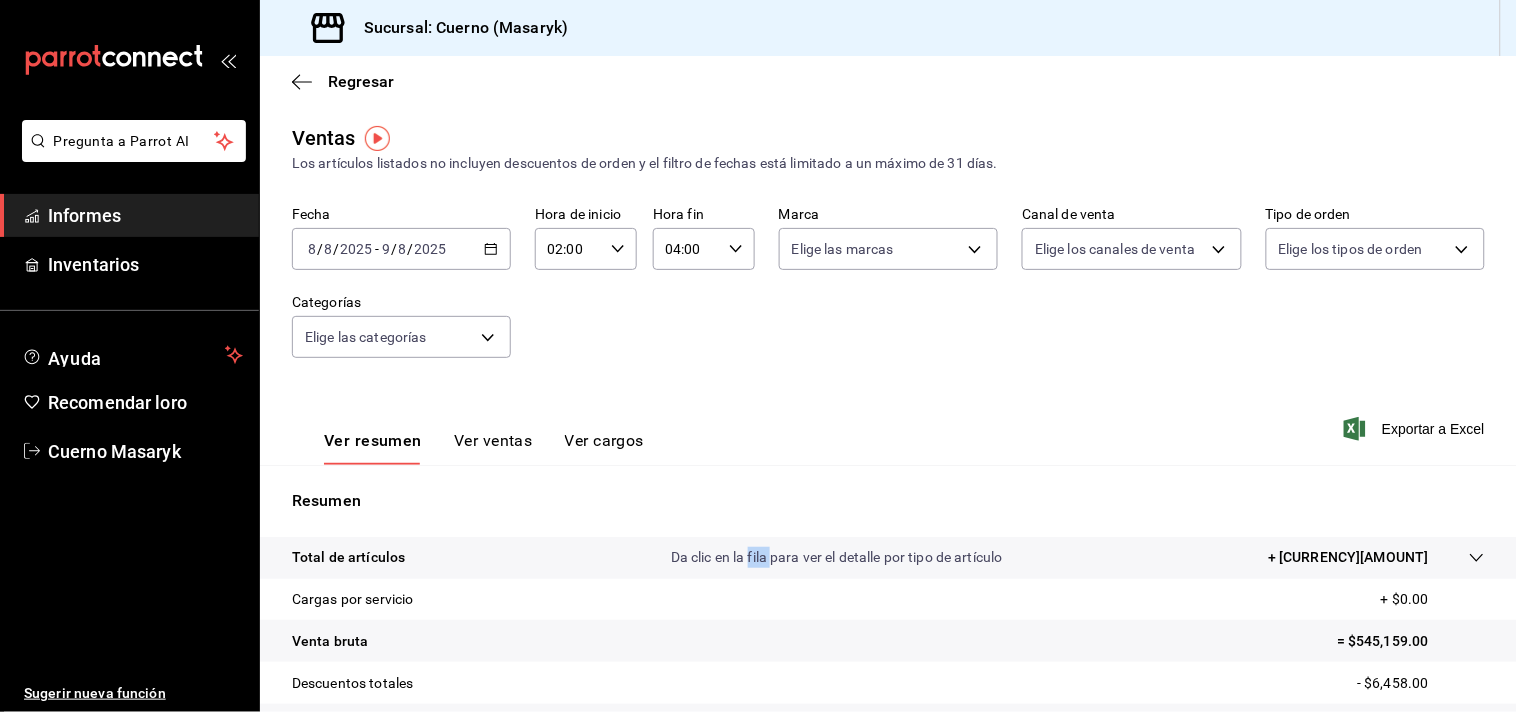 drag, startPoint x: 786, startPoint y: 548, endPoint x: 782, endPoint y: 538, distance: 10.770329 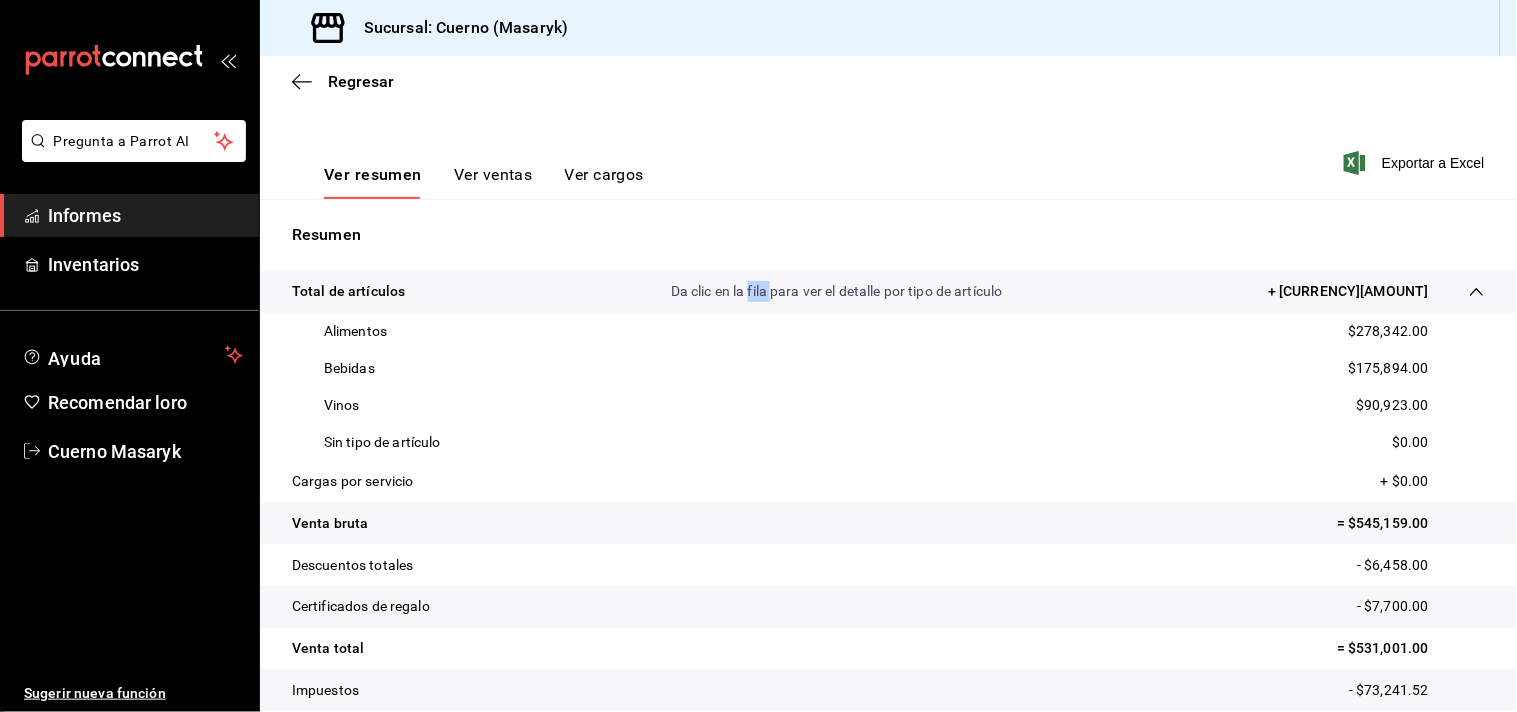 scroll, scrollTop: 311, scrollLeft: 0, axis: vertical 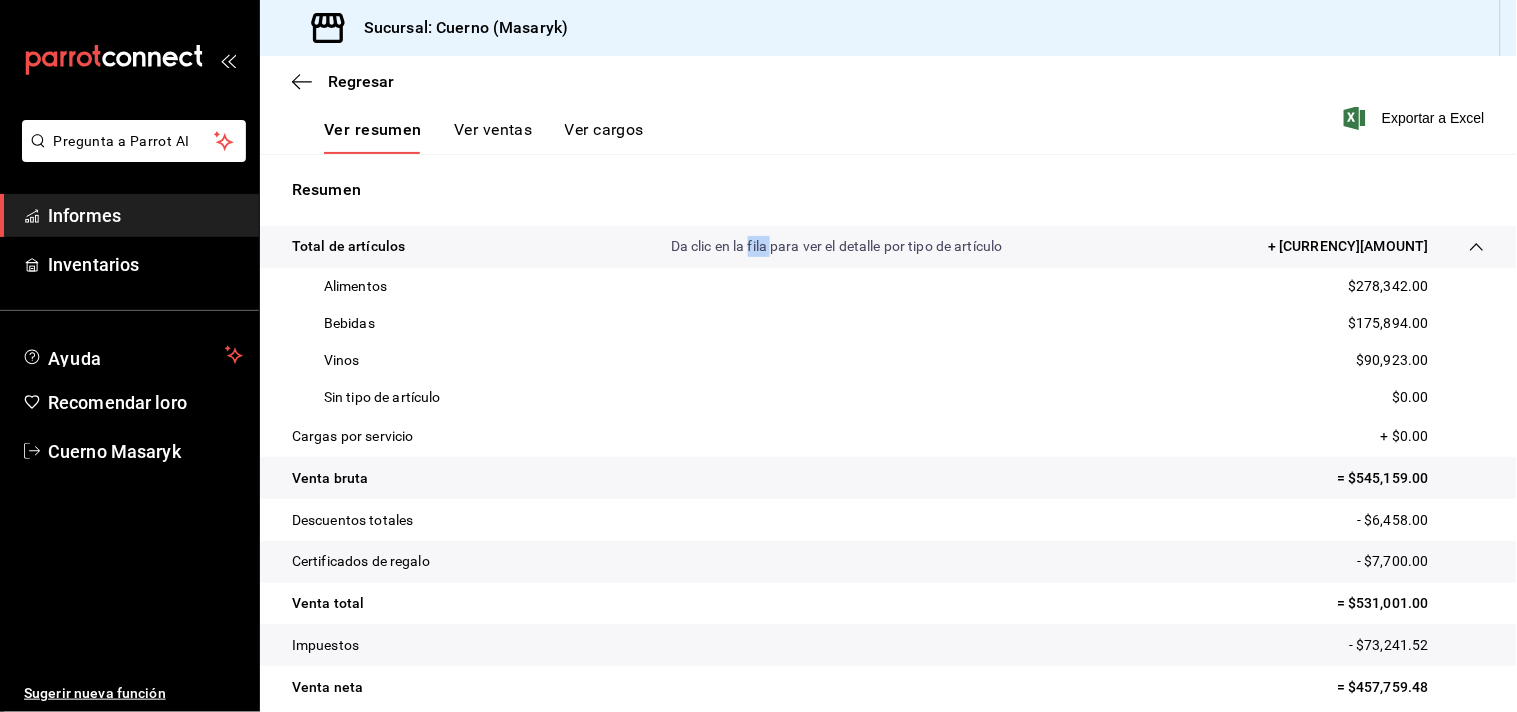 click on "Ver resumen" at bounding box center (373, 129) 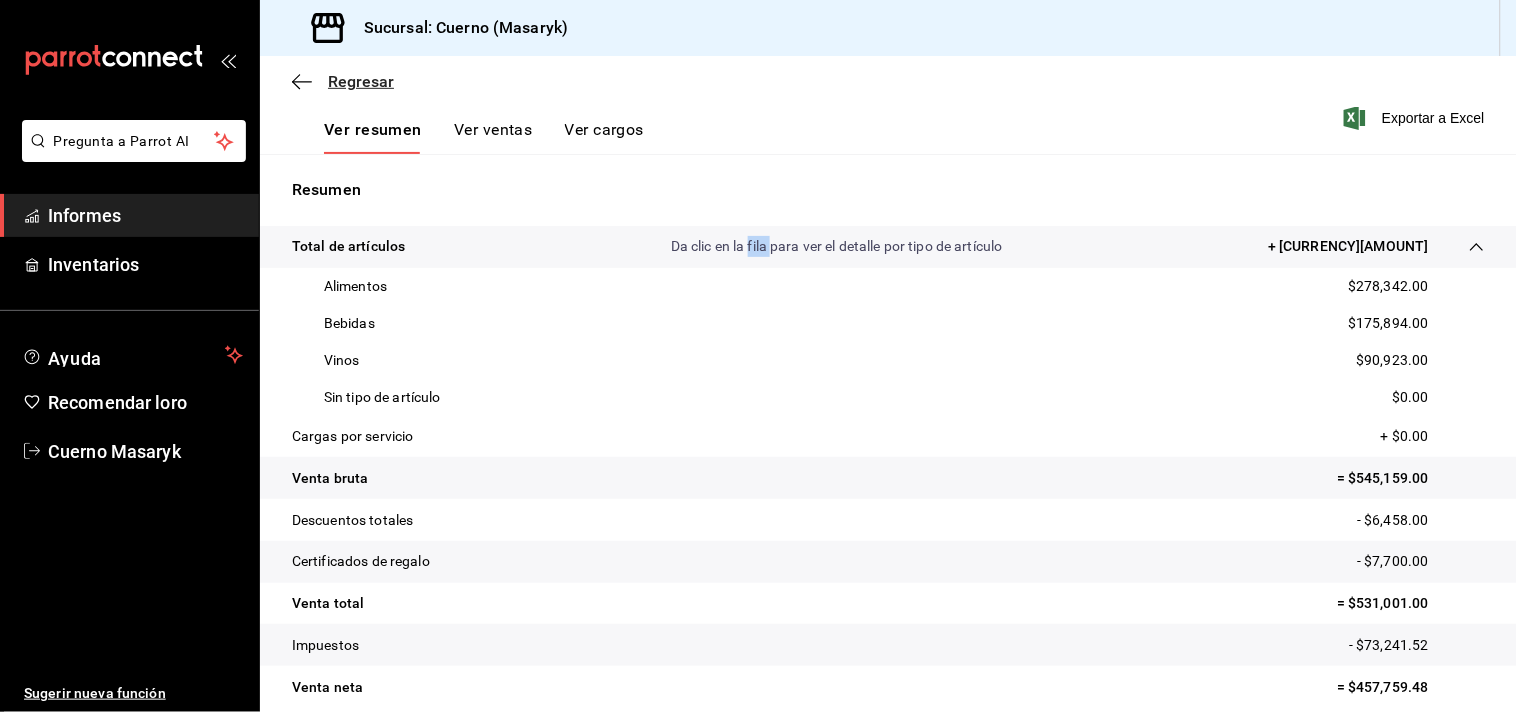 click 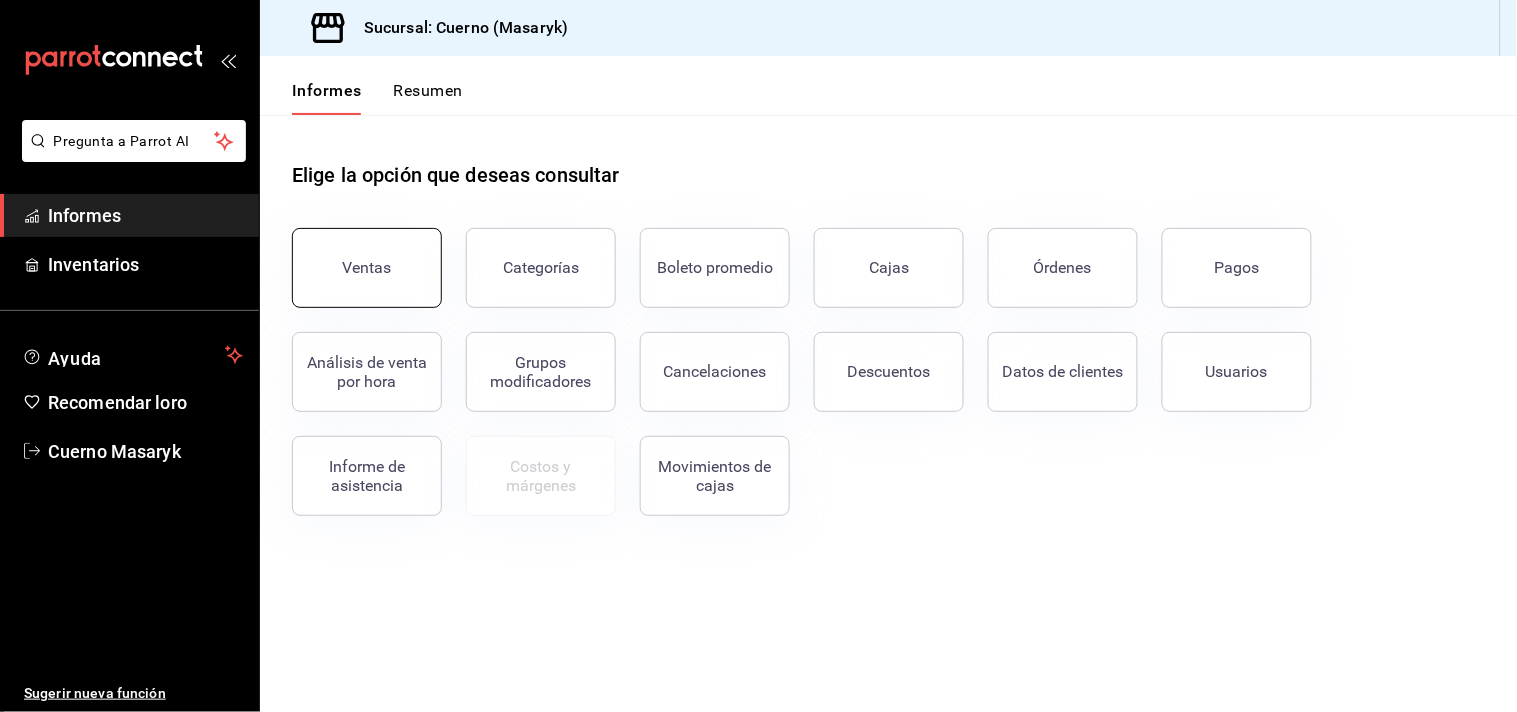 click on "Ventas" at bounding box center [367, 268] 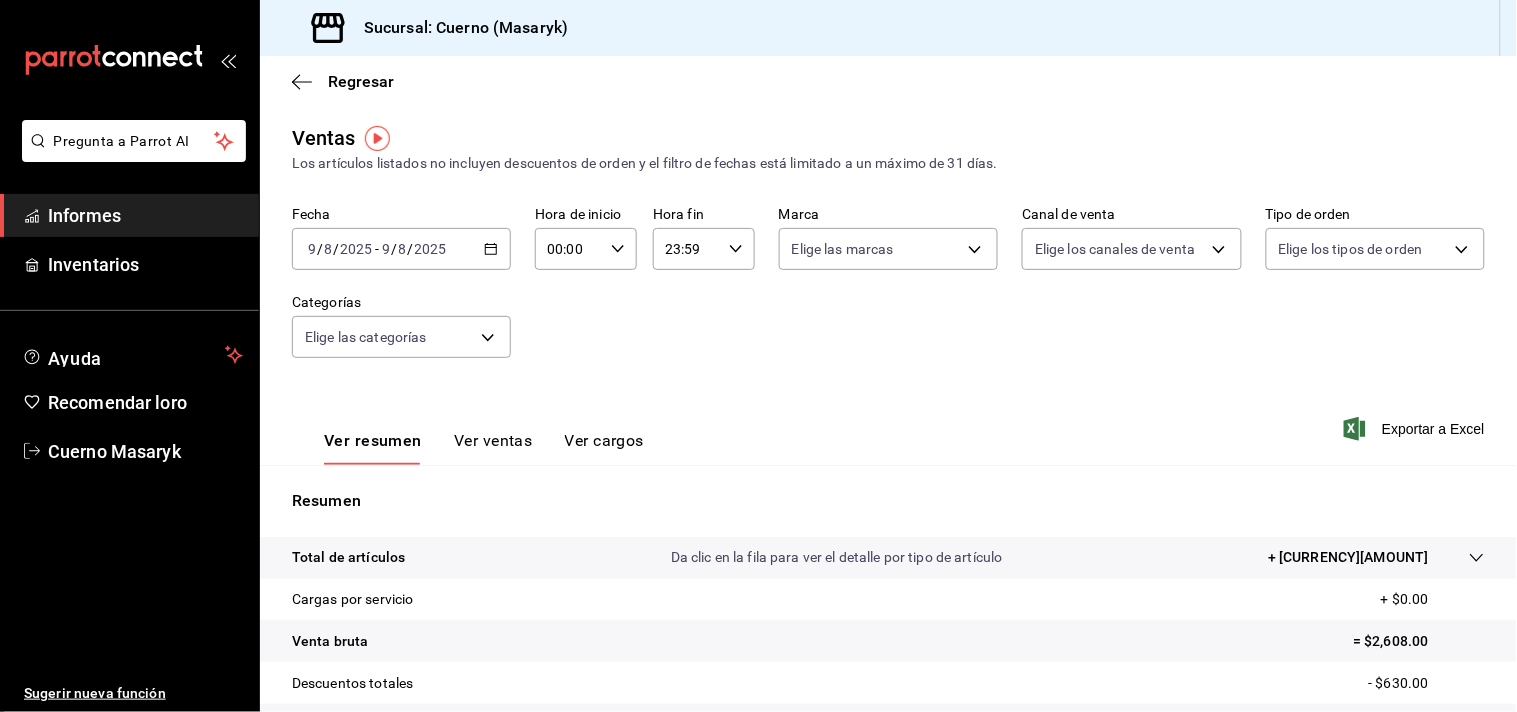 click on "2025" at bounding box center (431, 249) 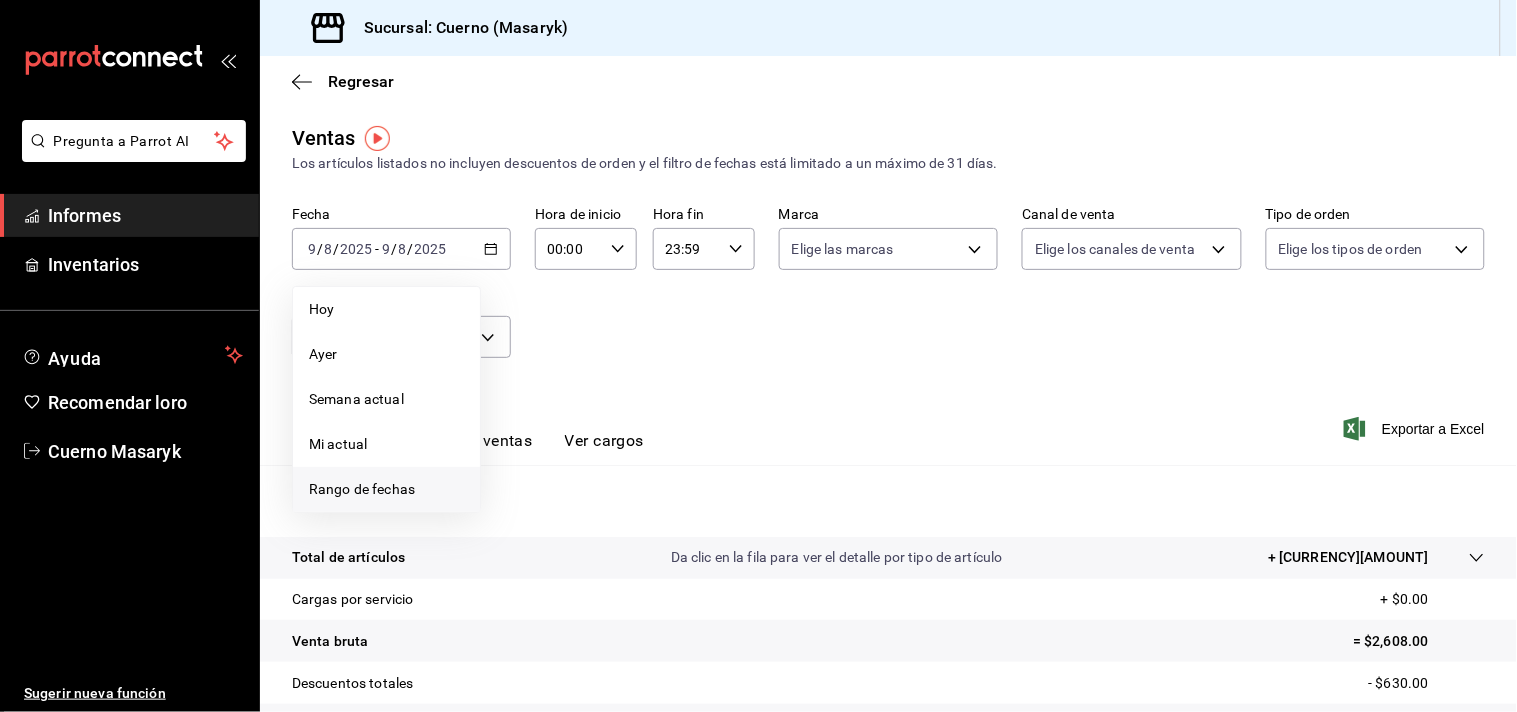 click on "Rango de fechas" at bounding box center (362, 489) 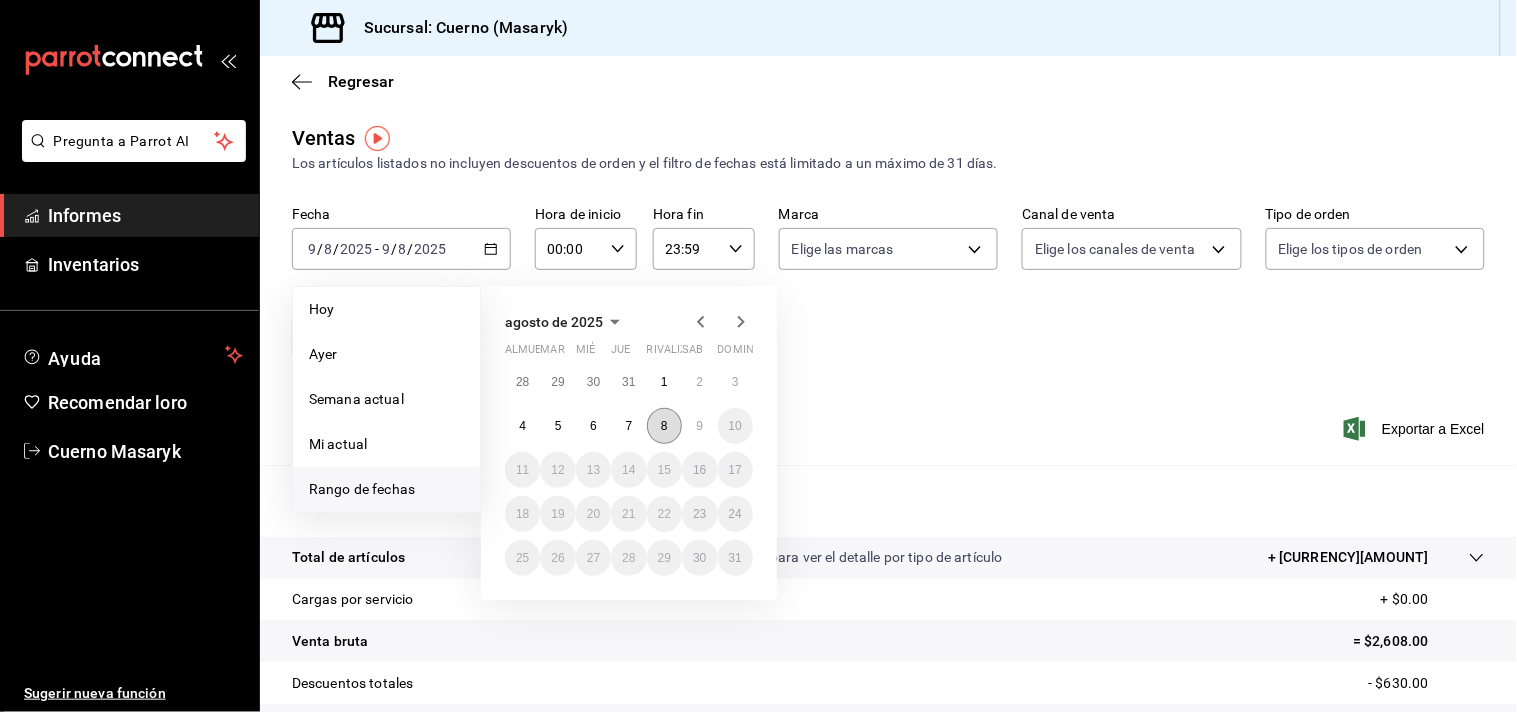 click on "8" at bounding box center [664, 426] 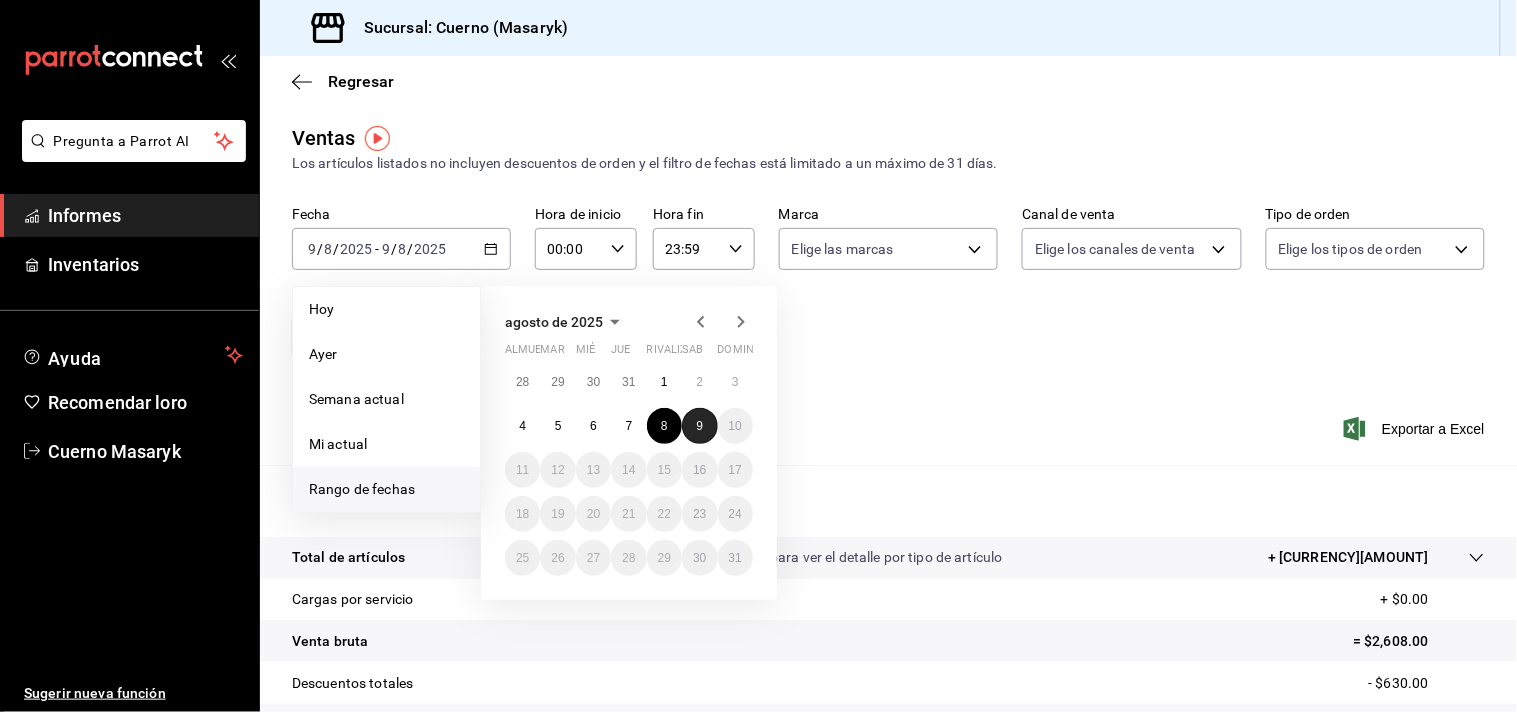 click on "9" at bounding box center (699, 426) 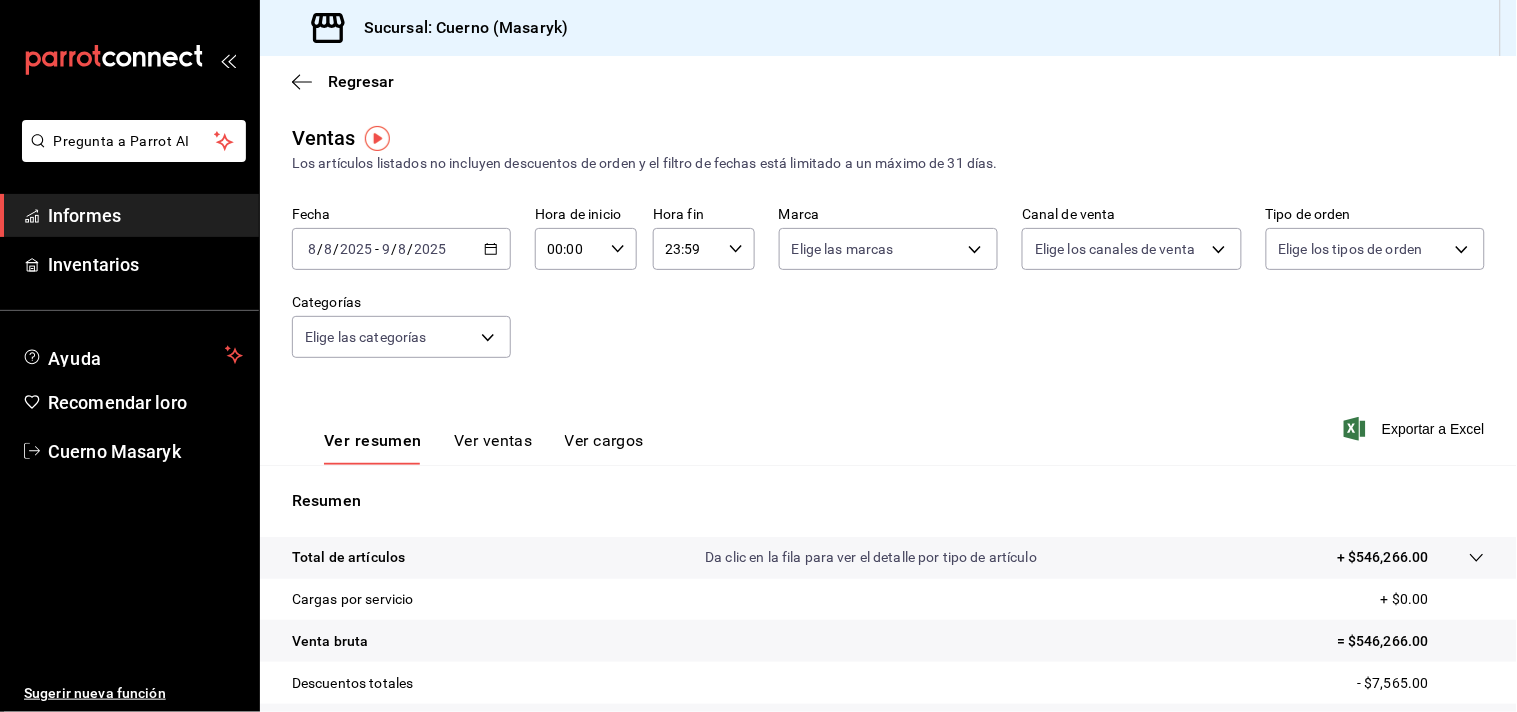 click 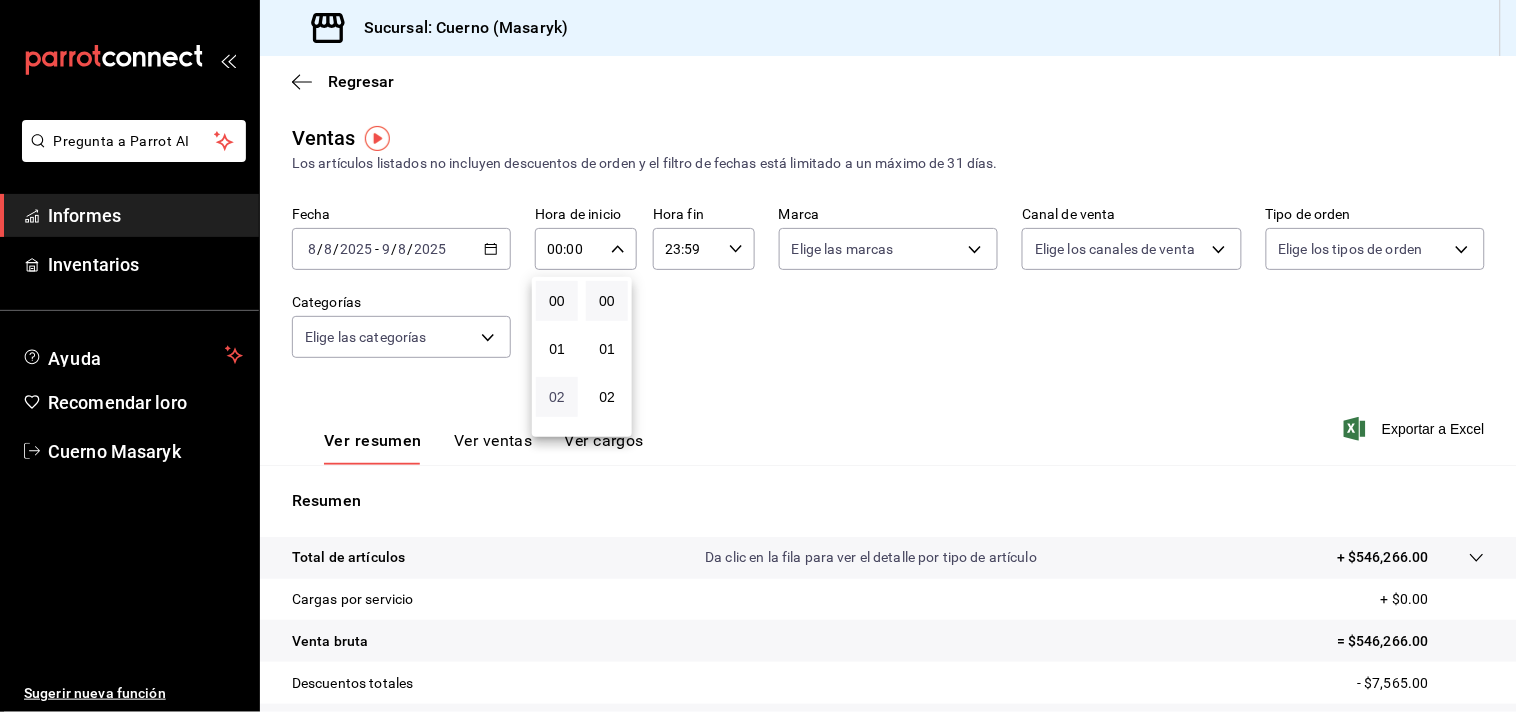 click on "02" at bounding box center [557, 397] 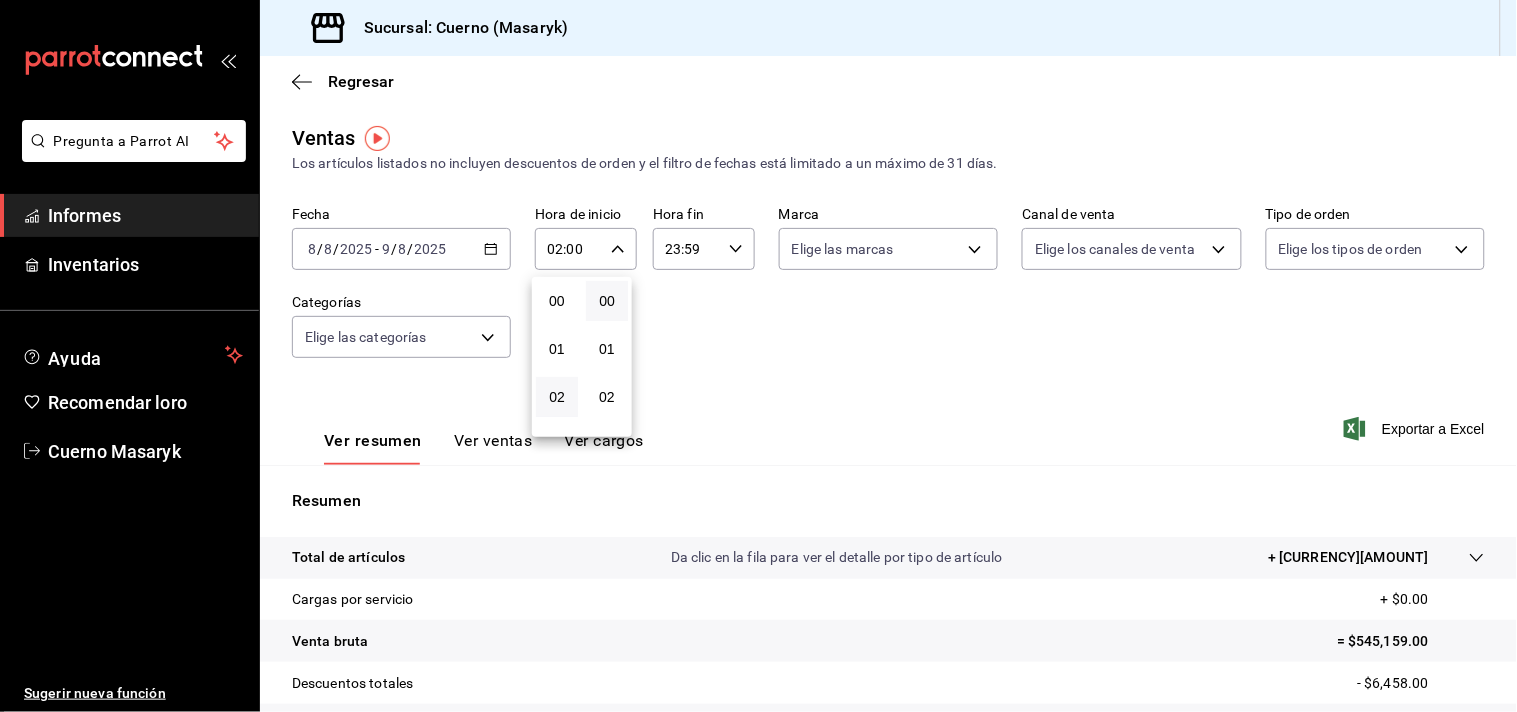 click at bounding box center (758, 356) 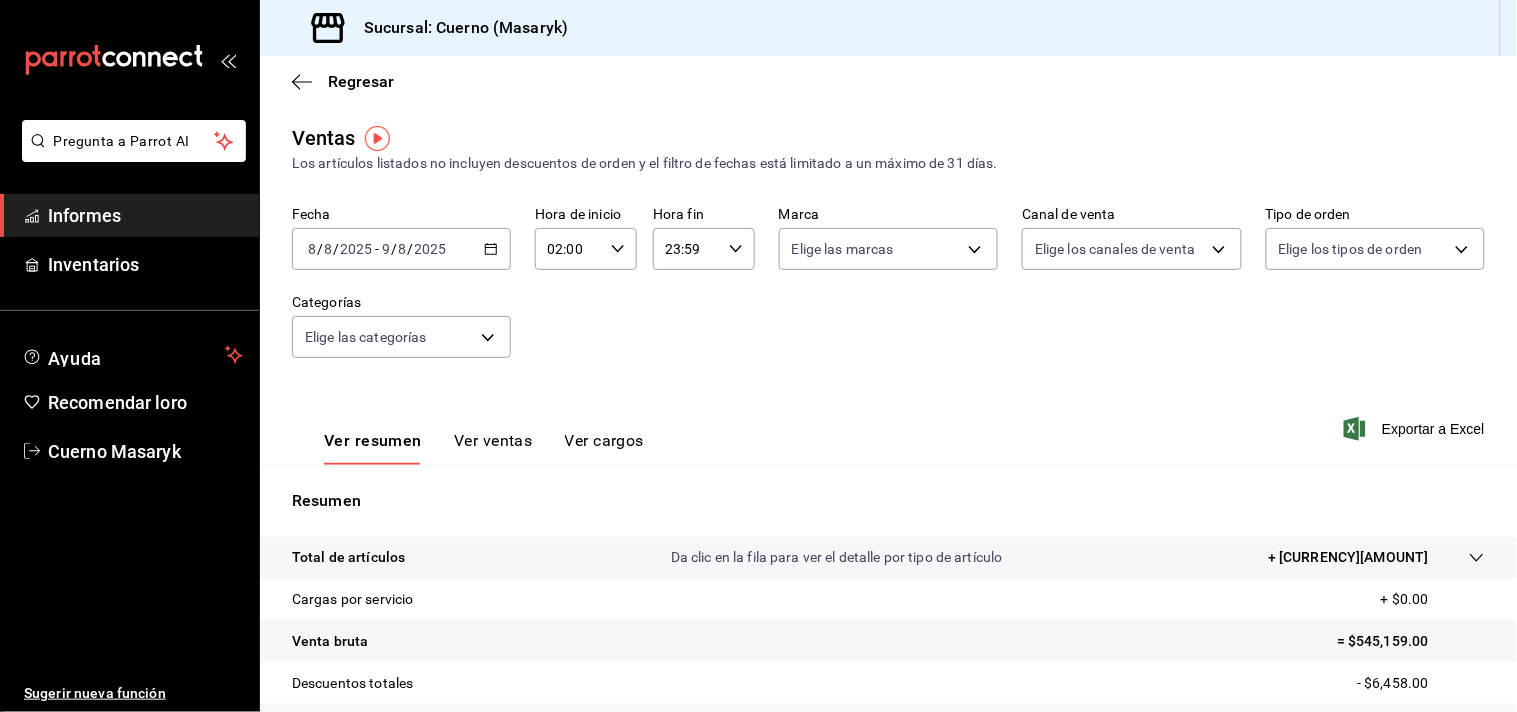 click 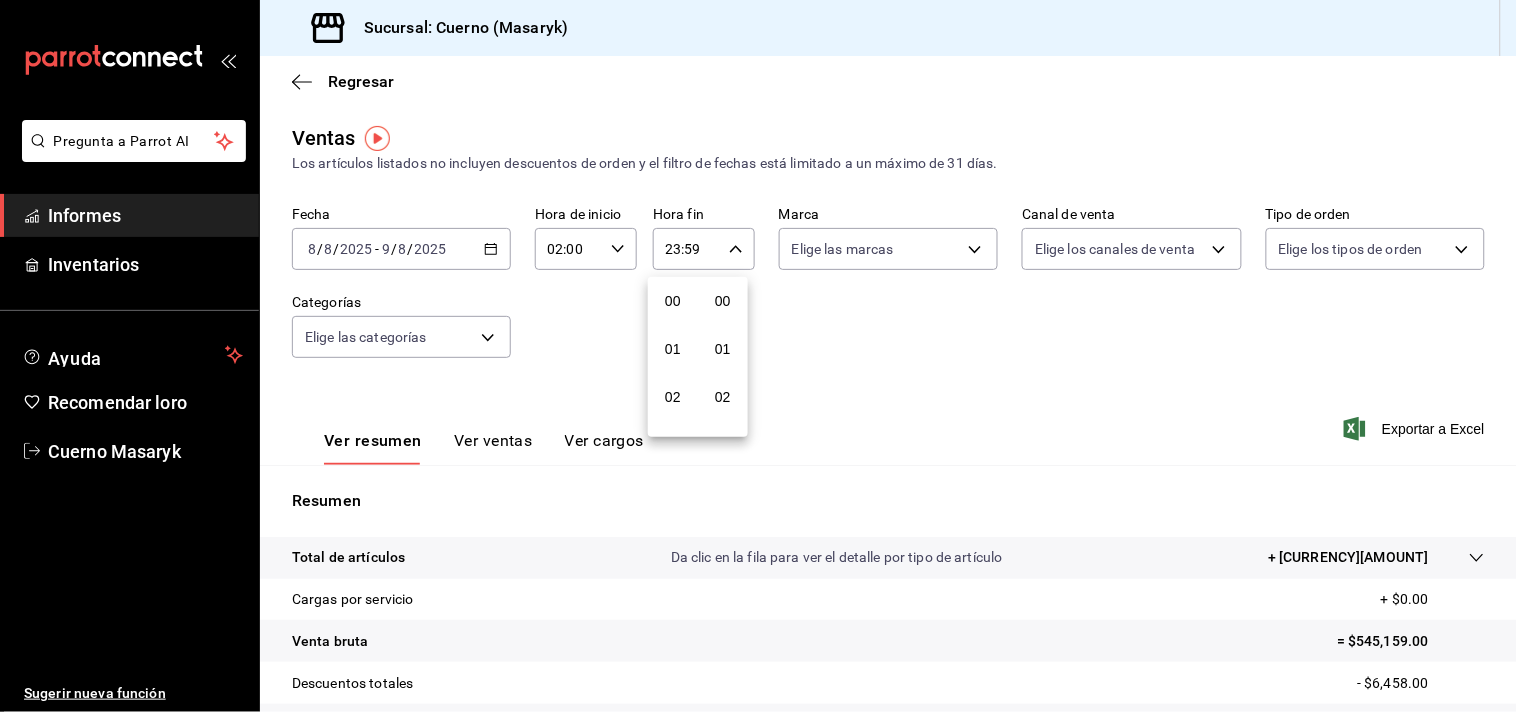 scroll, scrollTop: 981, scrollLeft: 0, axis: vertical 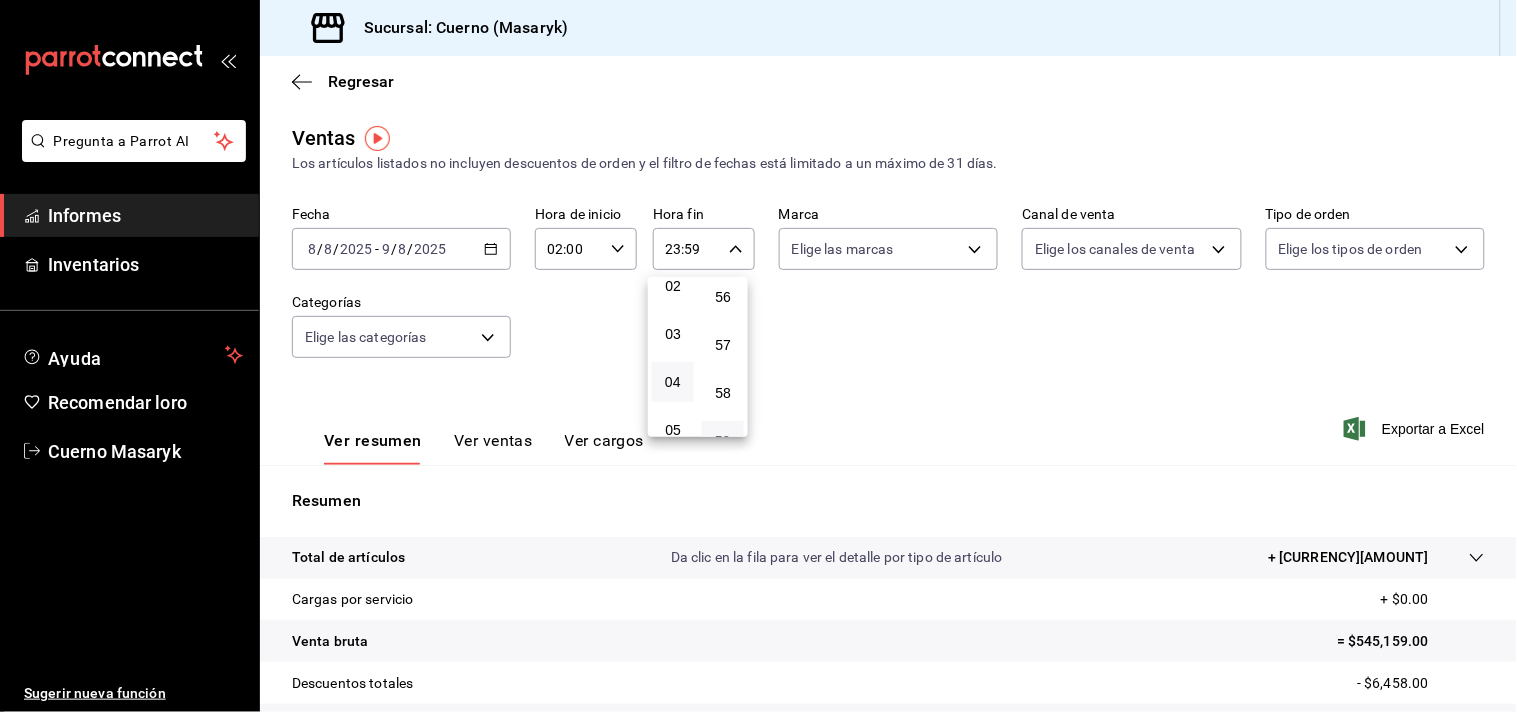 click on "04" at bounding box center (673, 382) 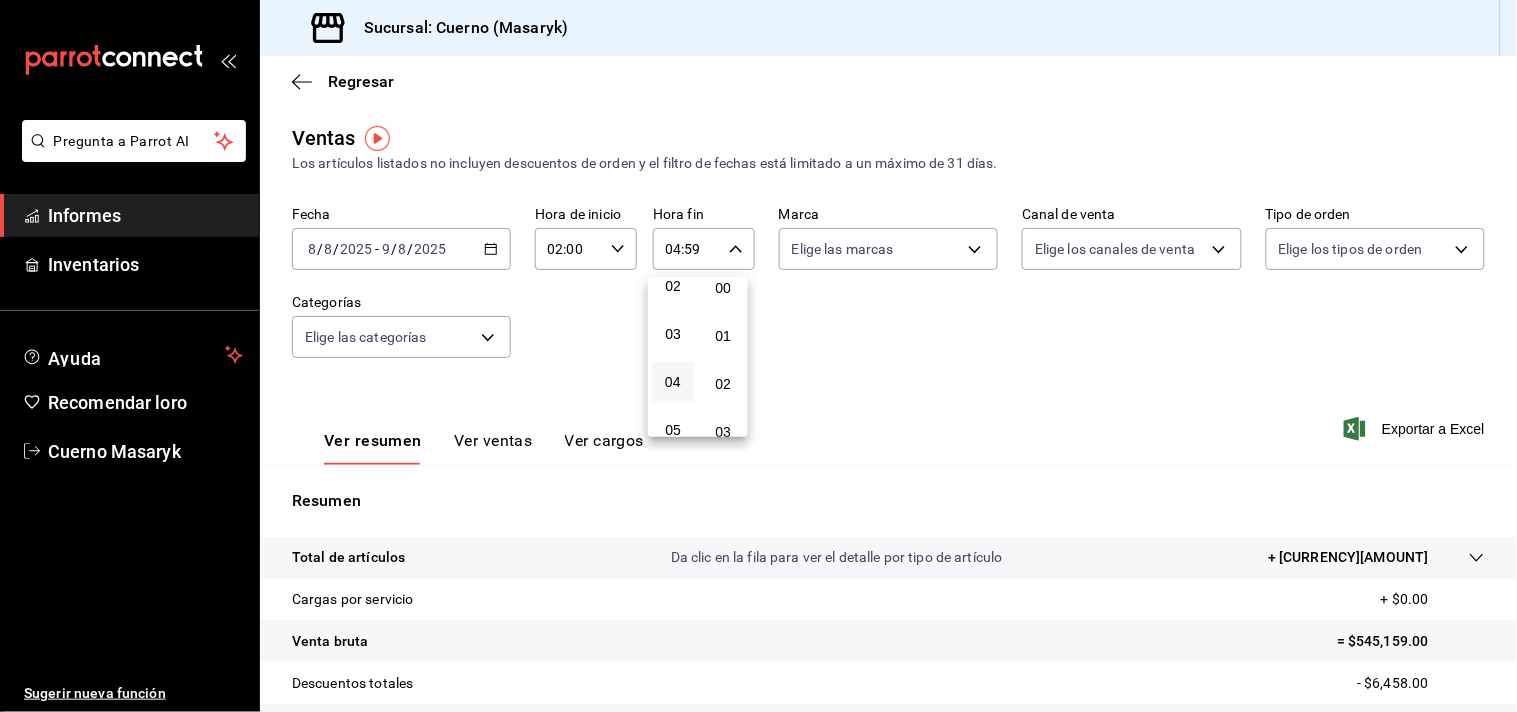 scroll, scrollTop: 0, scrollLeft: 0, axis: both 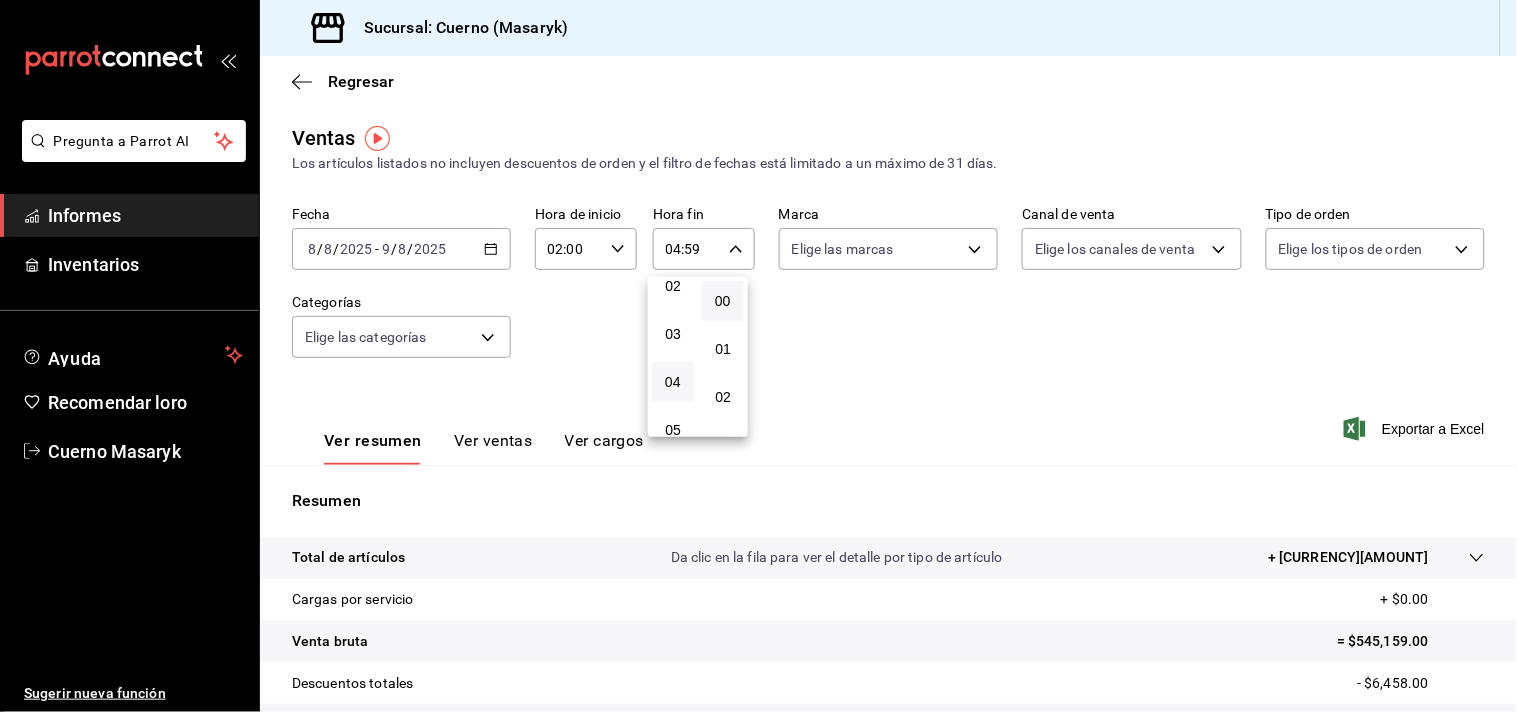 click on "00" at bounding box center (723, 301) 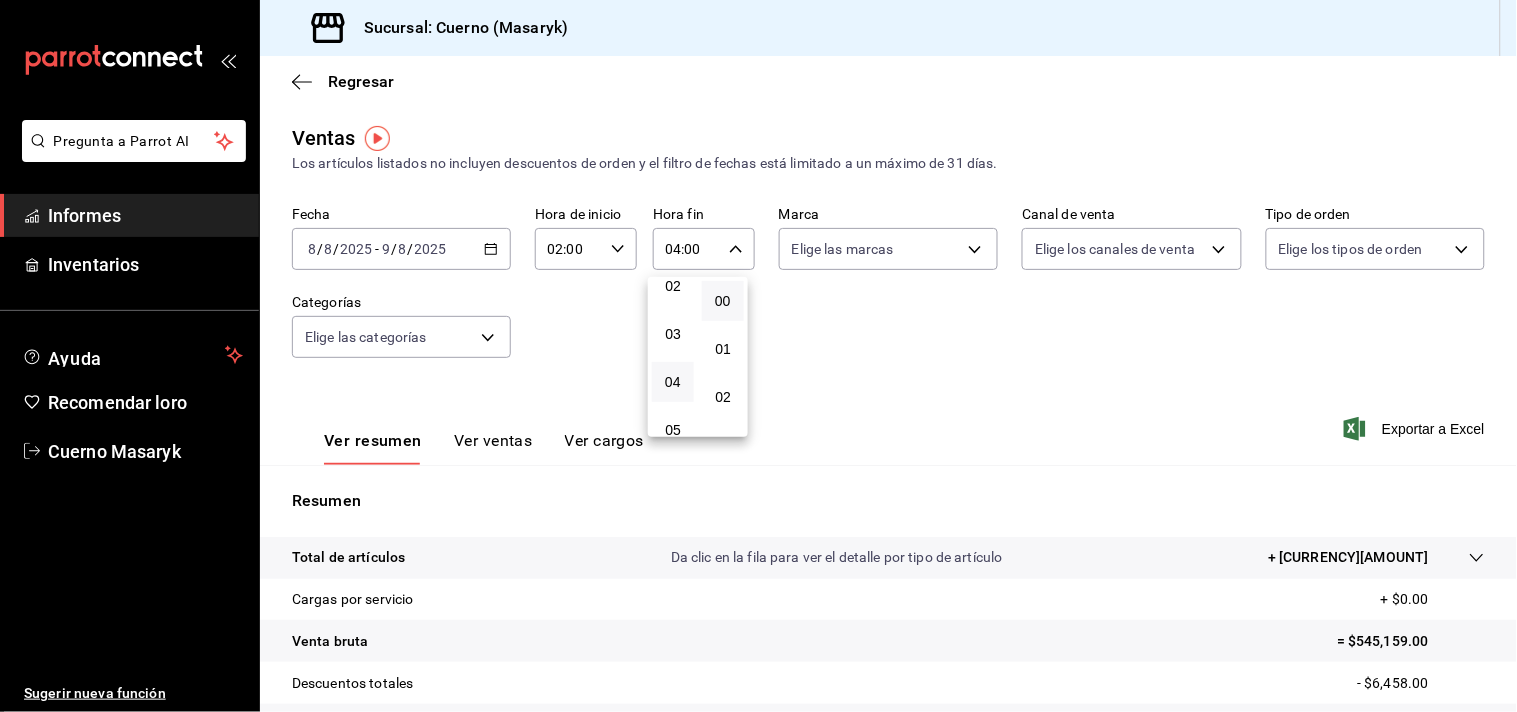 click at bounding box center (758, 356) 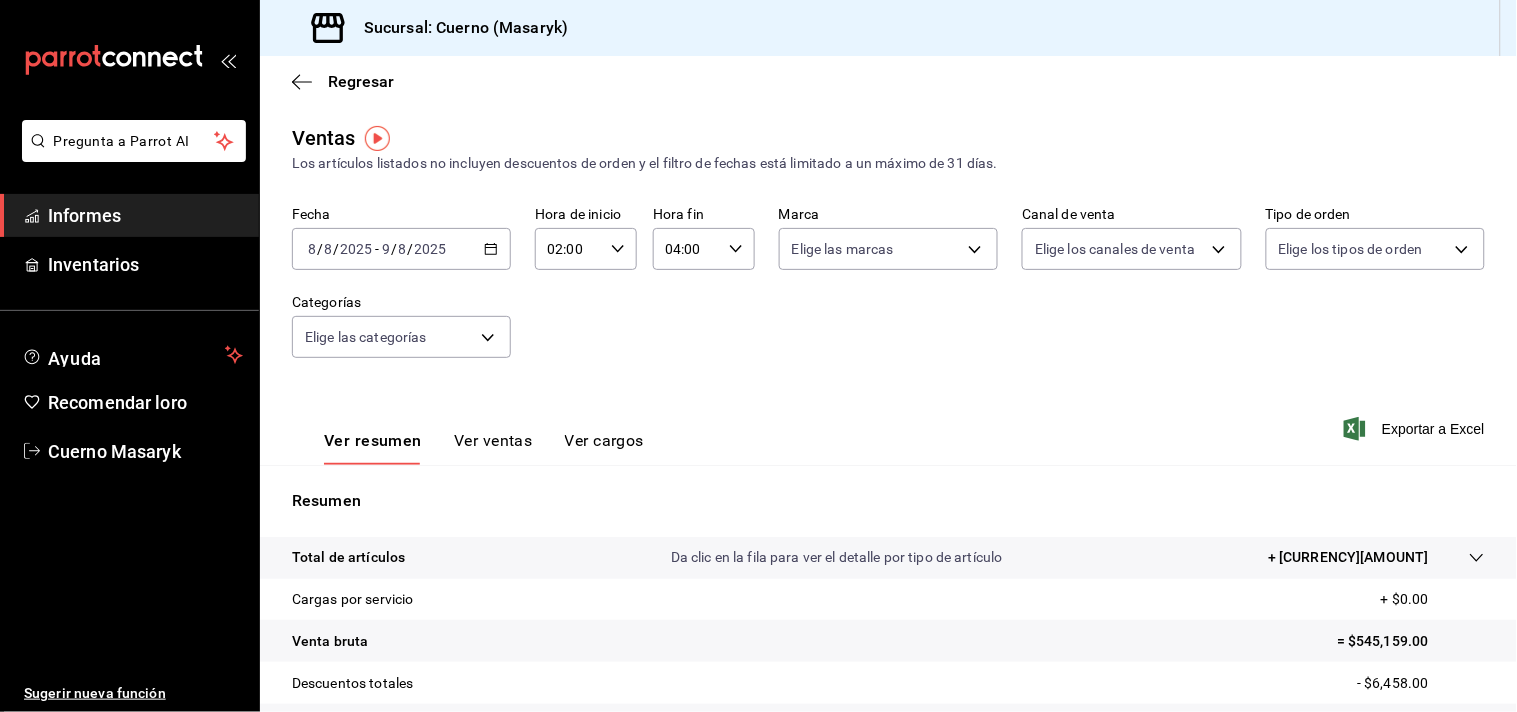 click on "Da clic en la fila para ver el detalle por tipo de artículo" at bounding box center (837, 557) 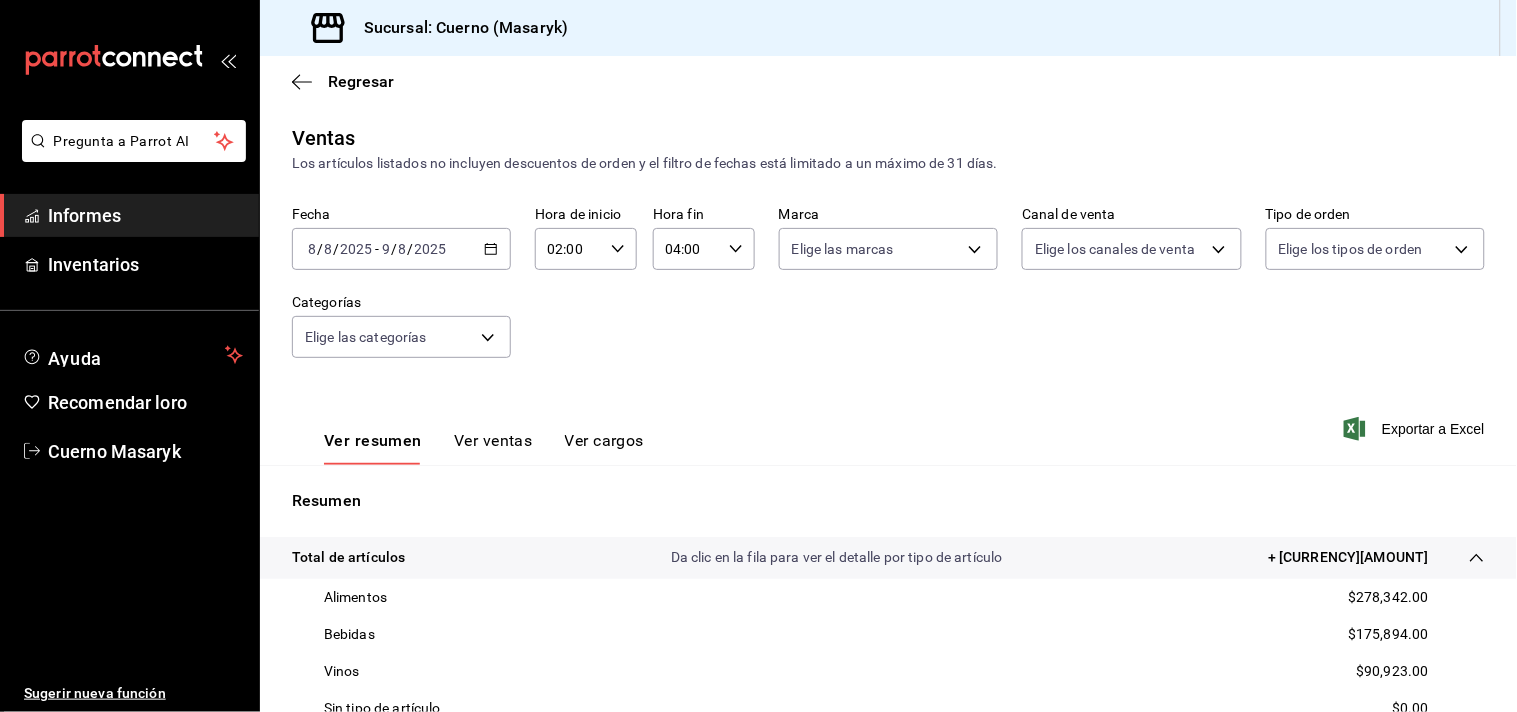 scroll, scrollTop: 395, scrollLeft: 0, axis: vertical 